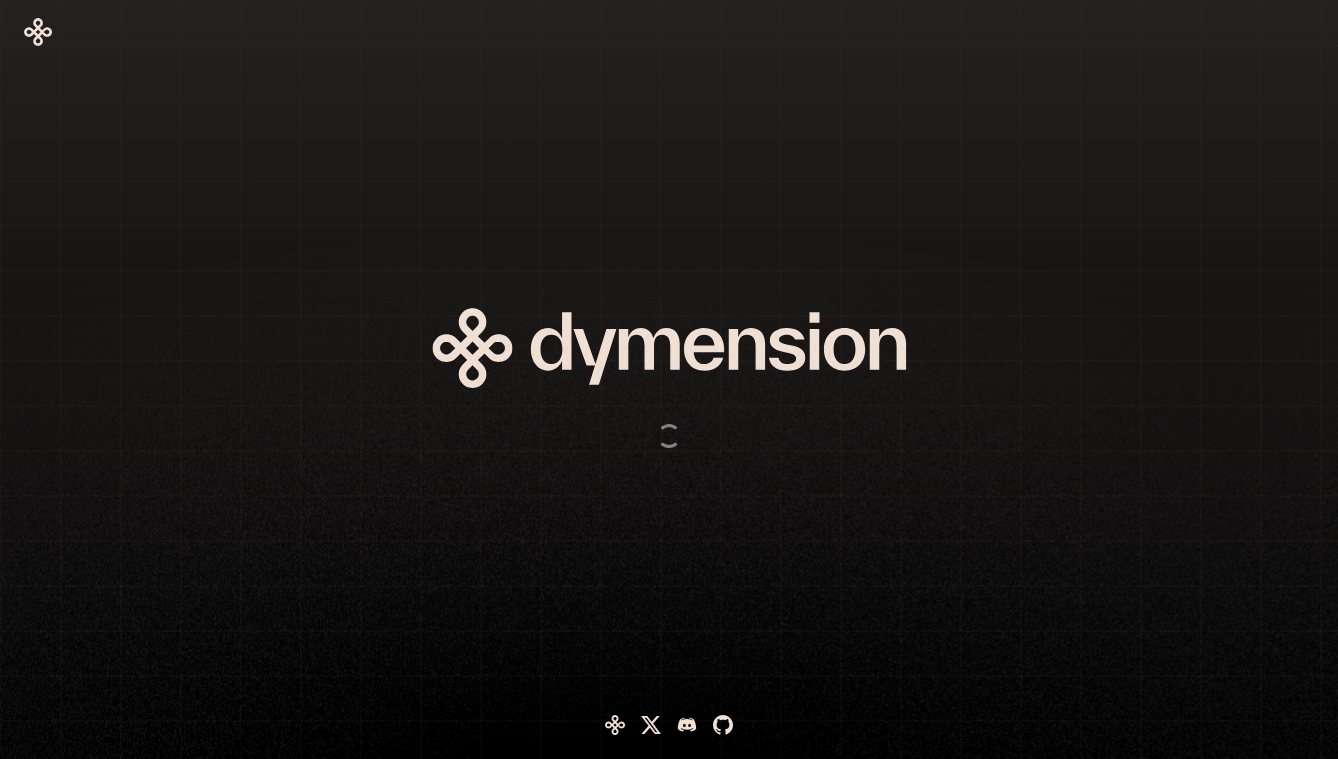 scroll, scrollTop: 0, scrollLeft: 0, axis: both 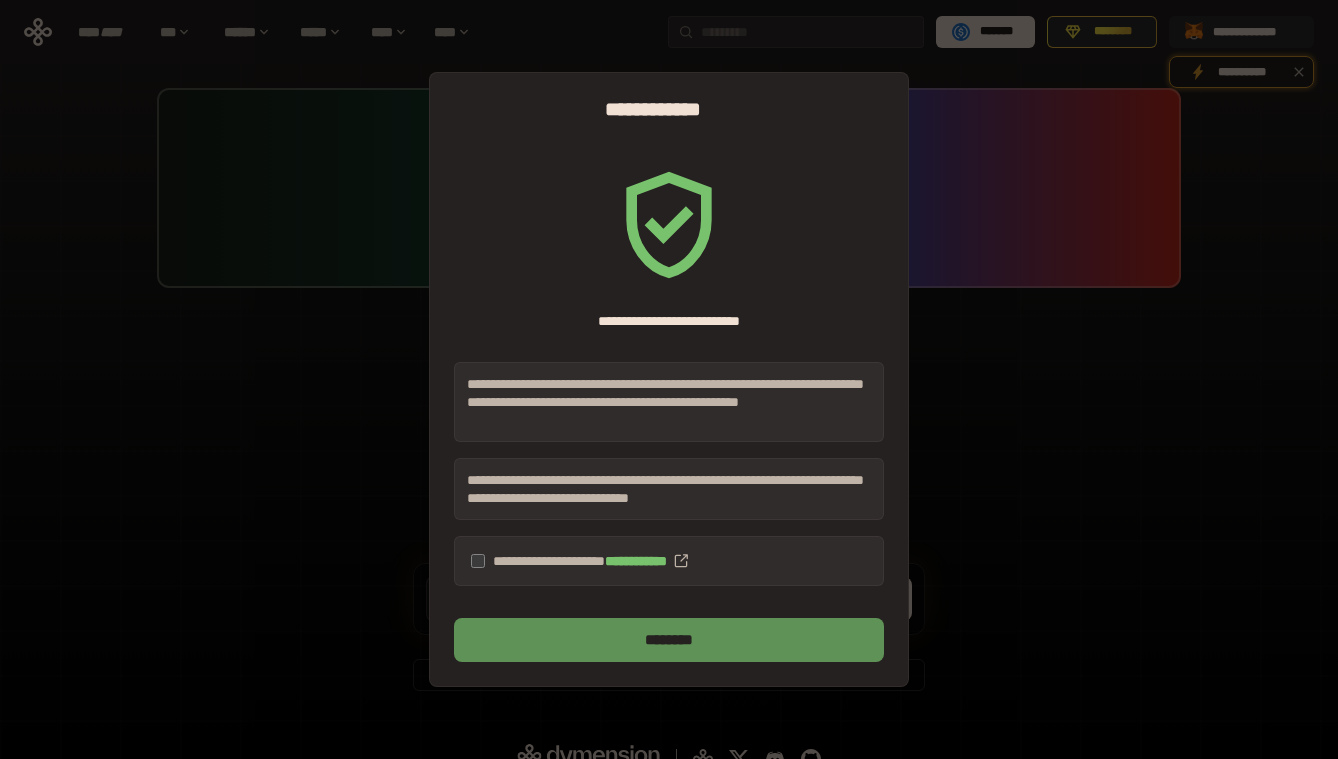 click on "********" at bounding box center (669, 640) 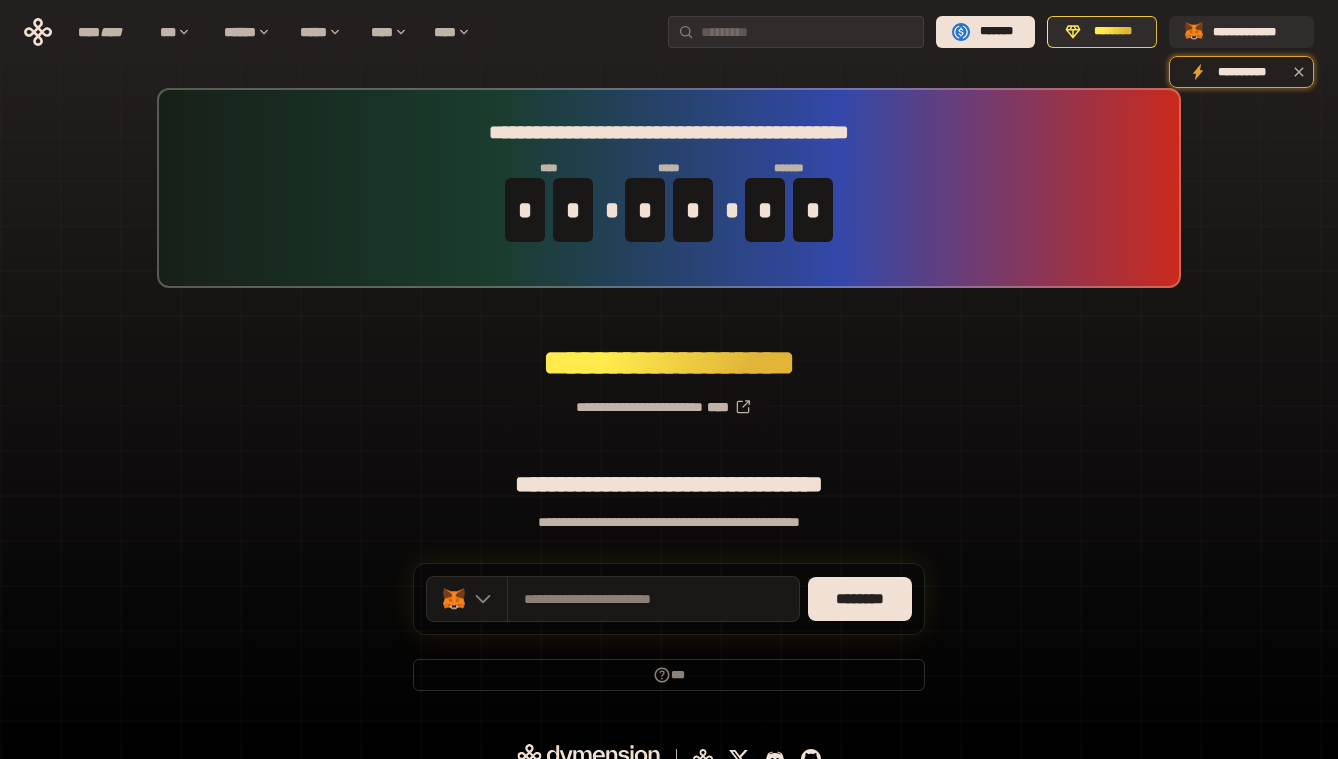 scroll, scrollTop: 24, scrollLeft: 0, axis: vertical 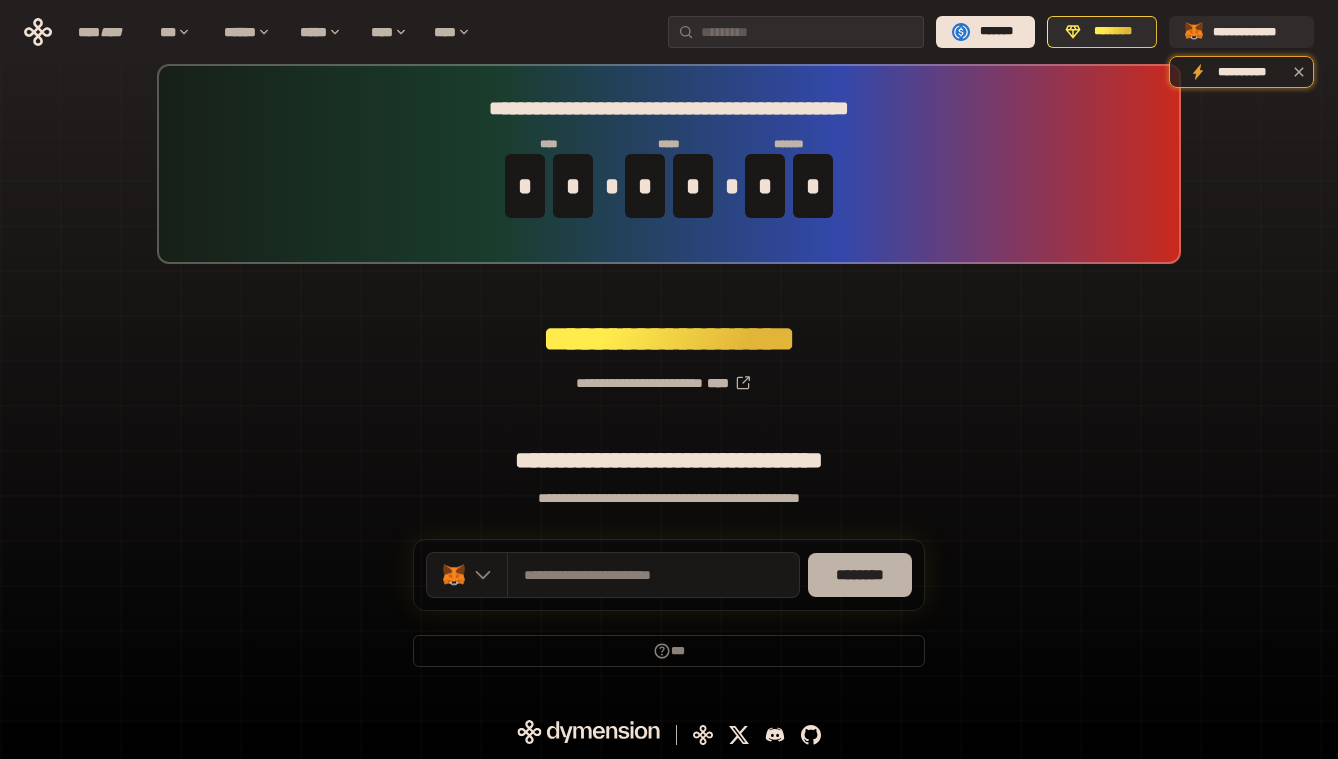click on "********" at bounding box center (860, 575) 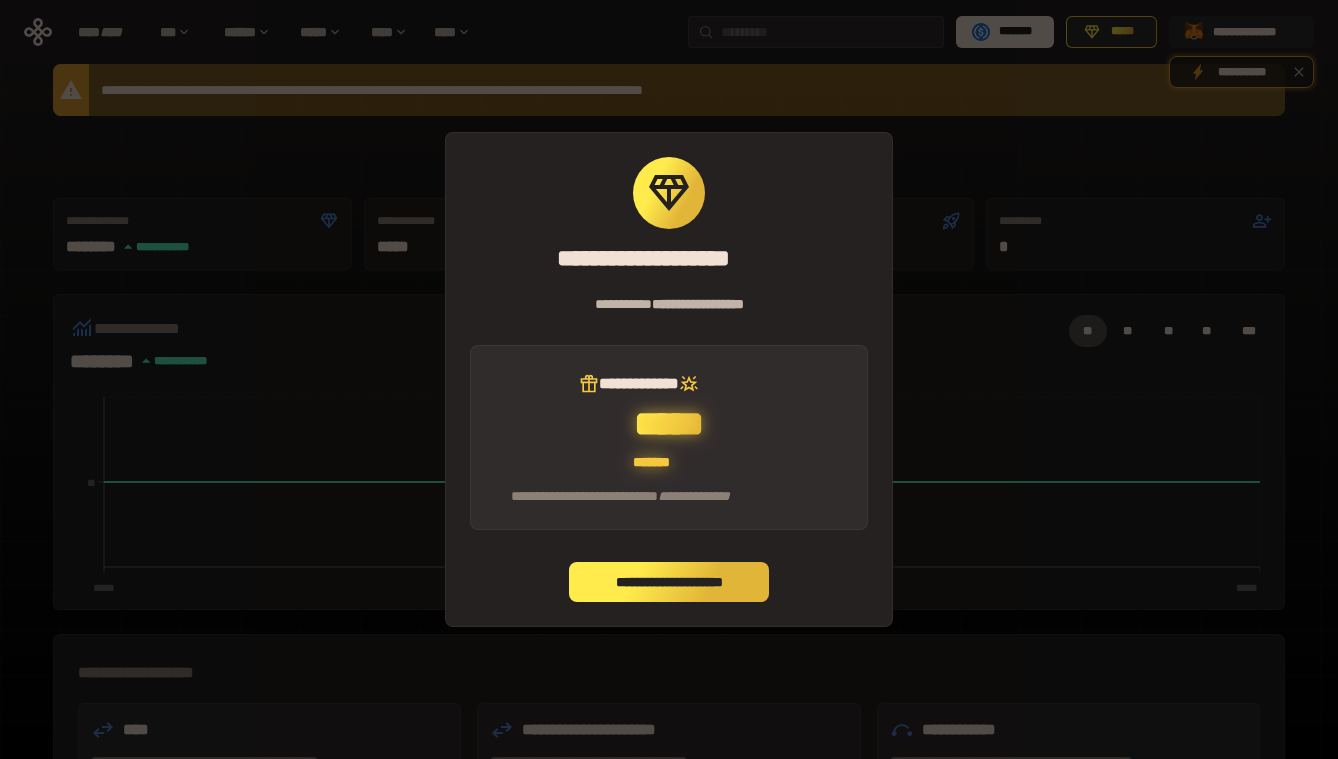 click on "**********" at bounding box center [669, 582] 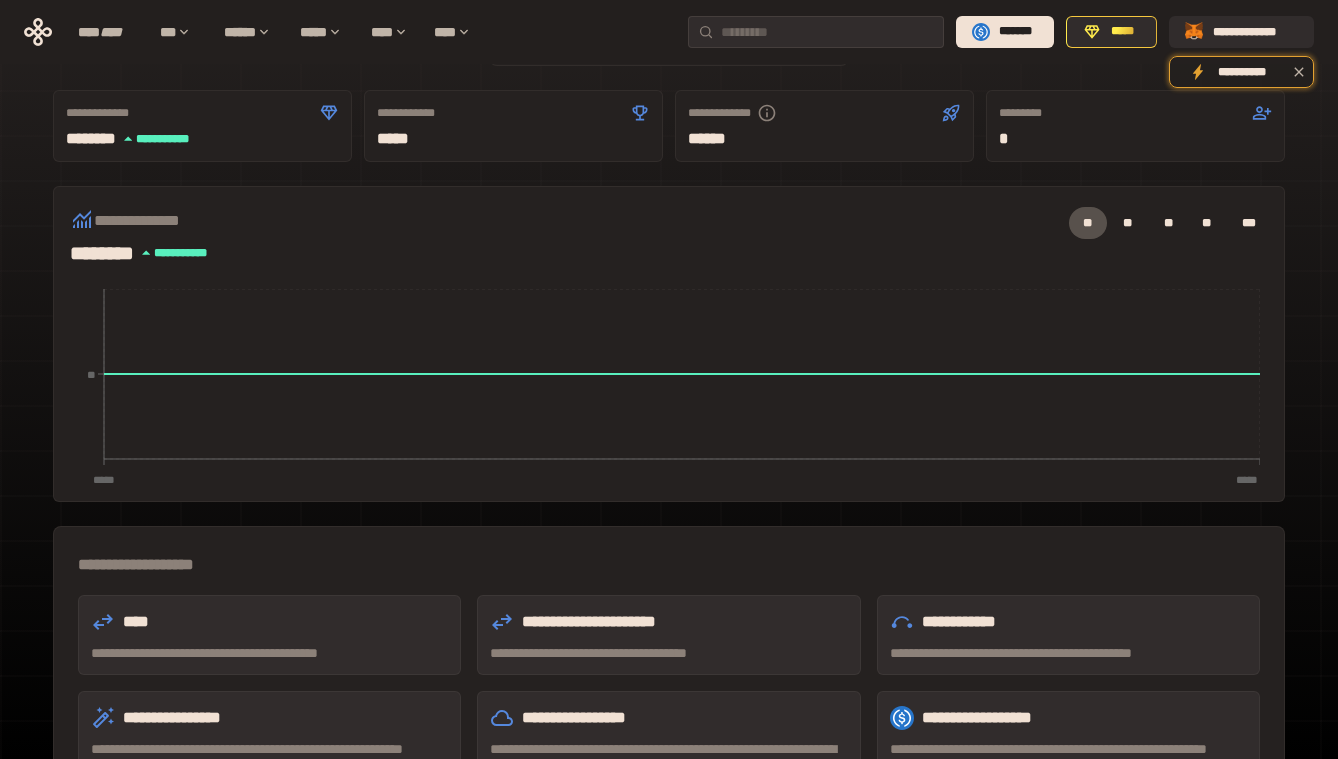 scroll, scrollTop: 0, scrollLeft: 0, axis: both 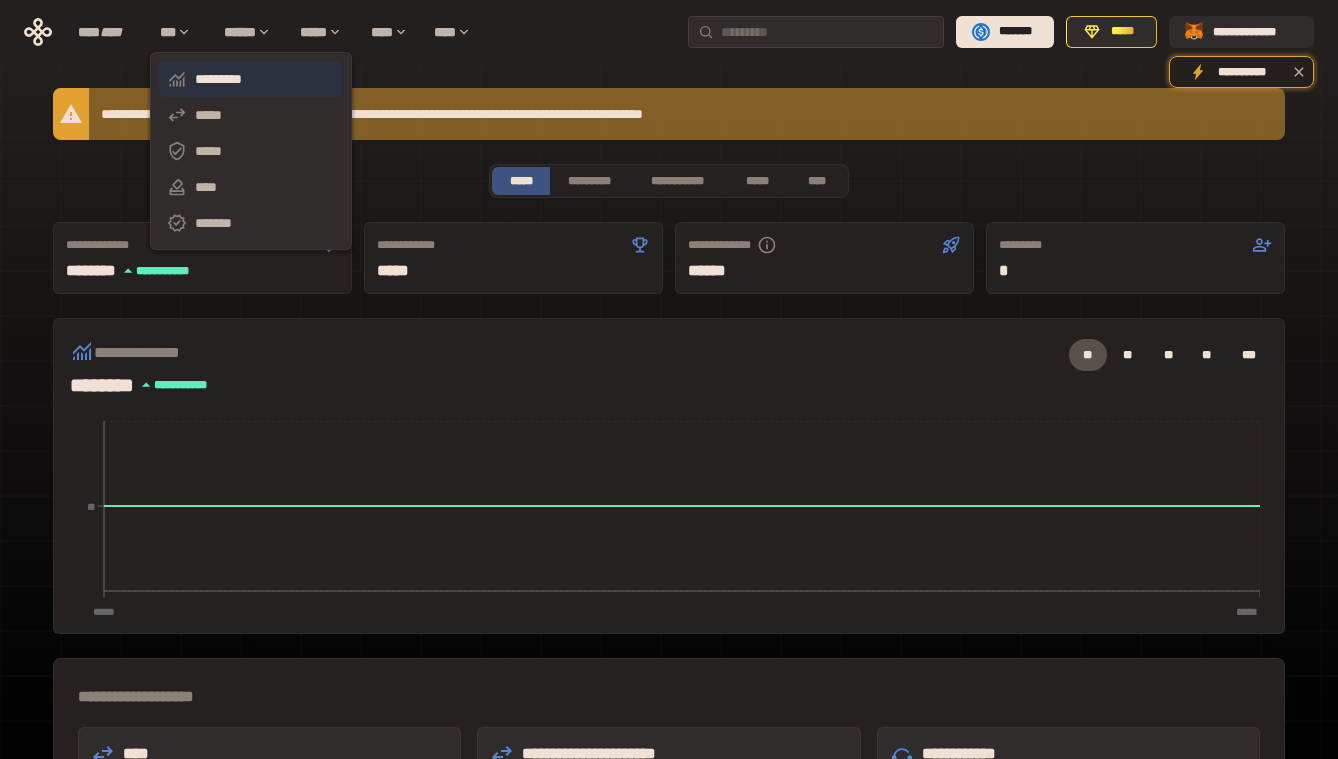 click on "*********" at bounding box center (251, 79) 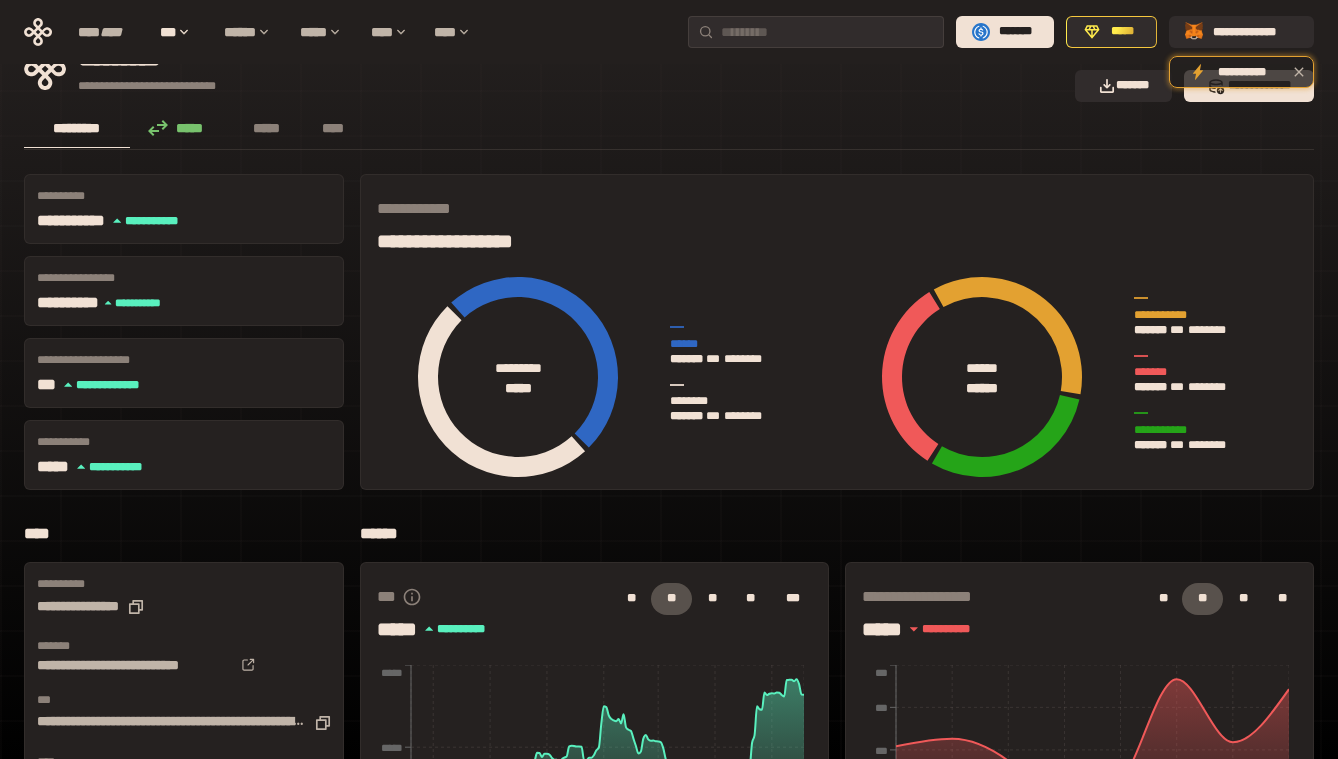 scroll, scrollTop: 0, scrollLeft: 0, axis: both 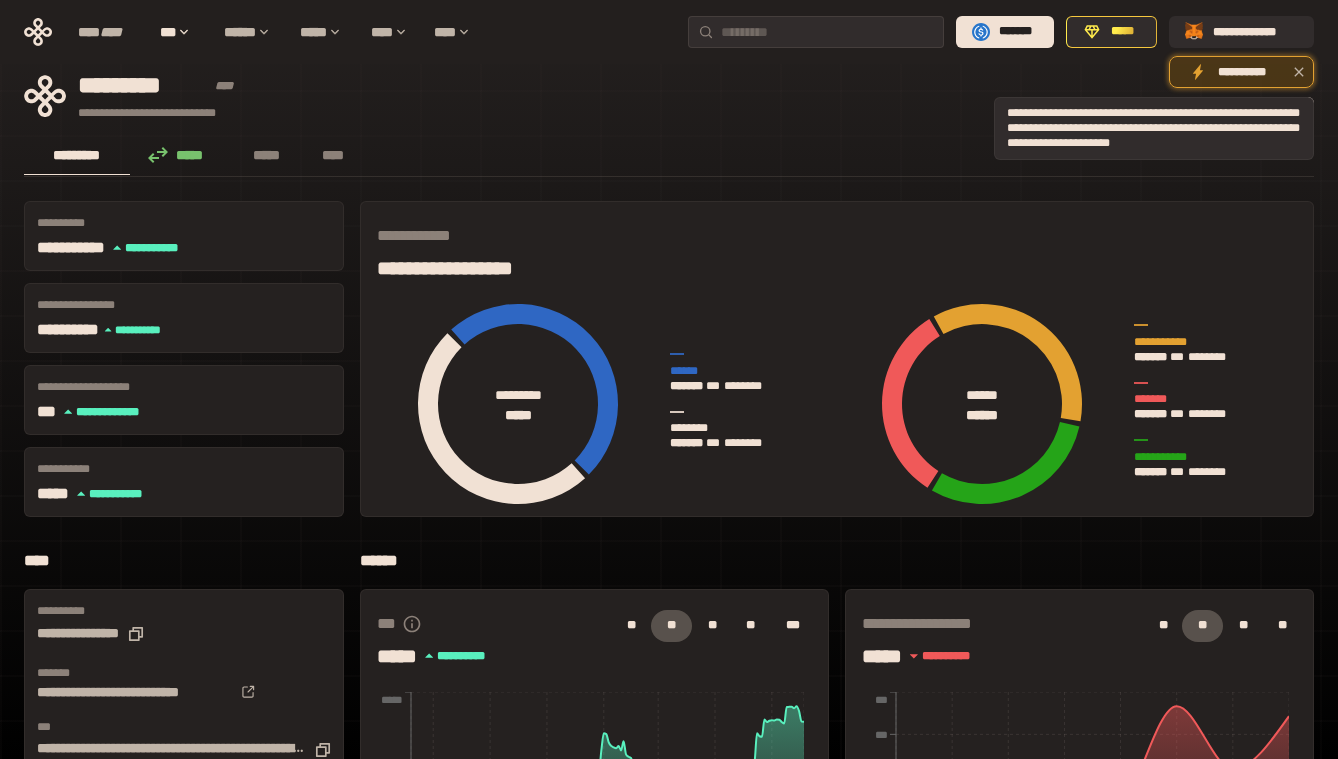 click on "**********" at bounding box center (1241, 72) 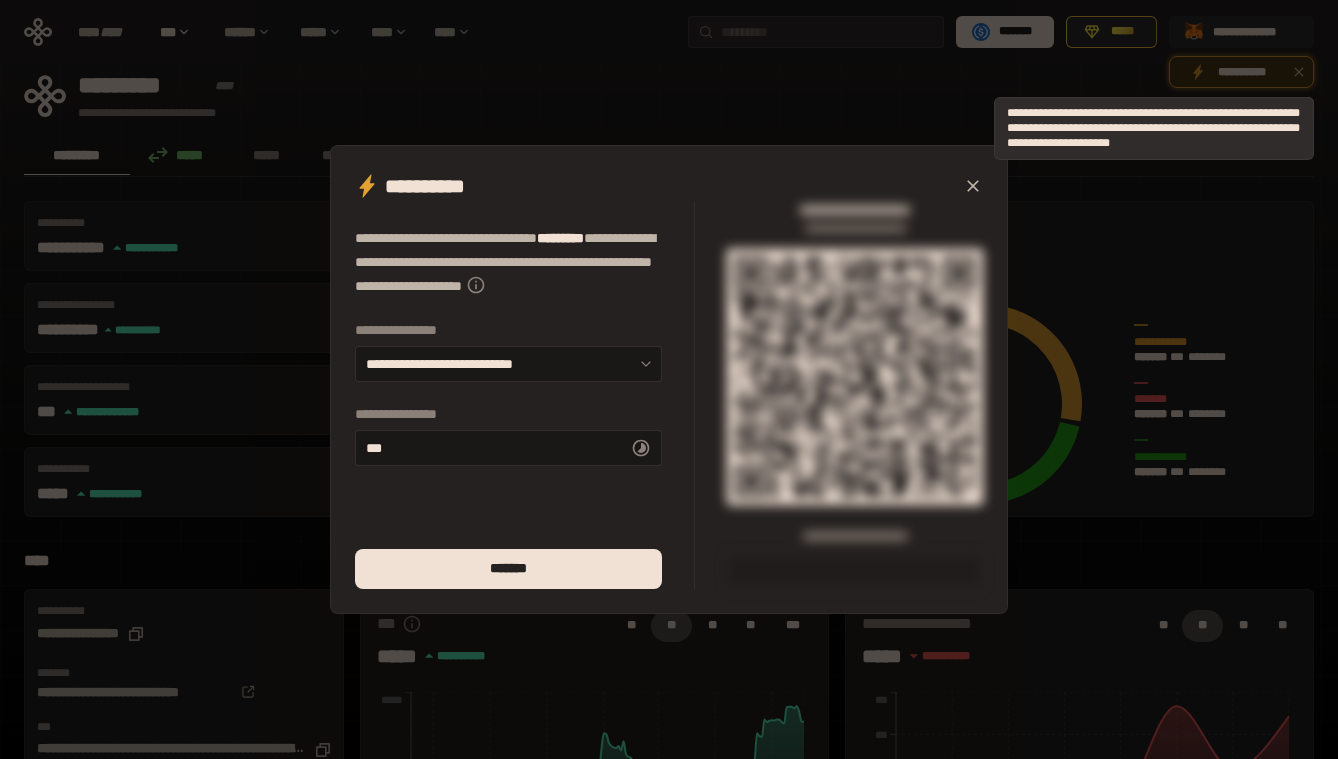 type on "******" 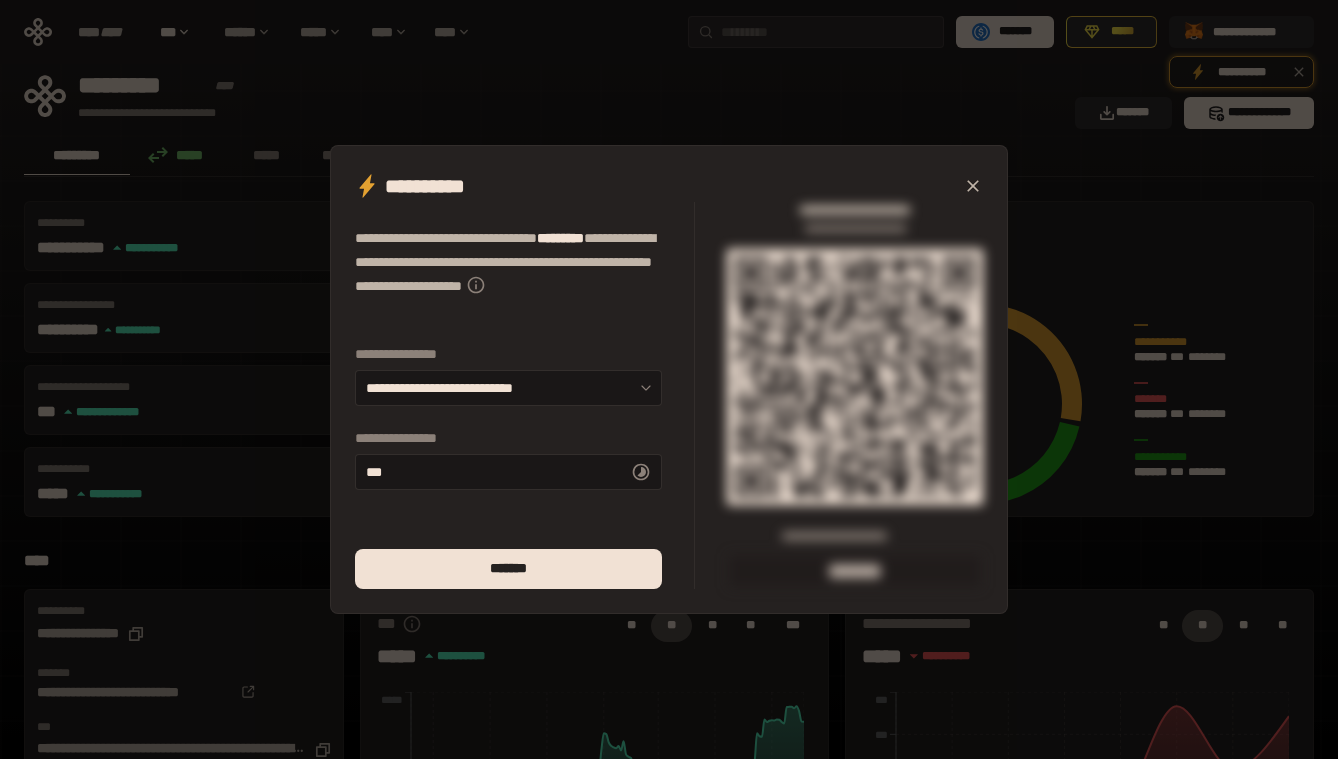 click on "**********" at bounding box center [669, 379] 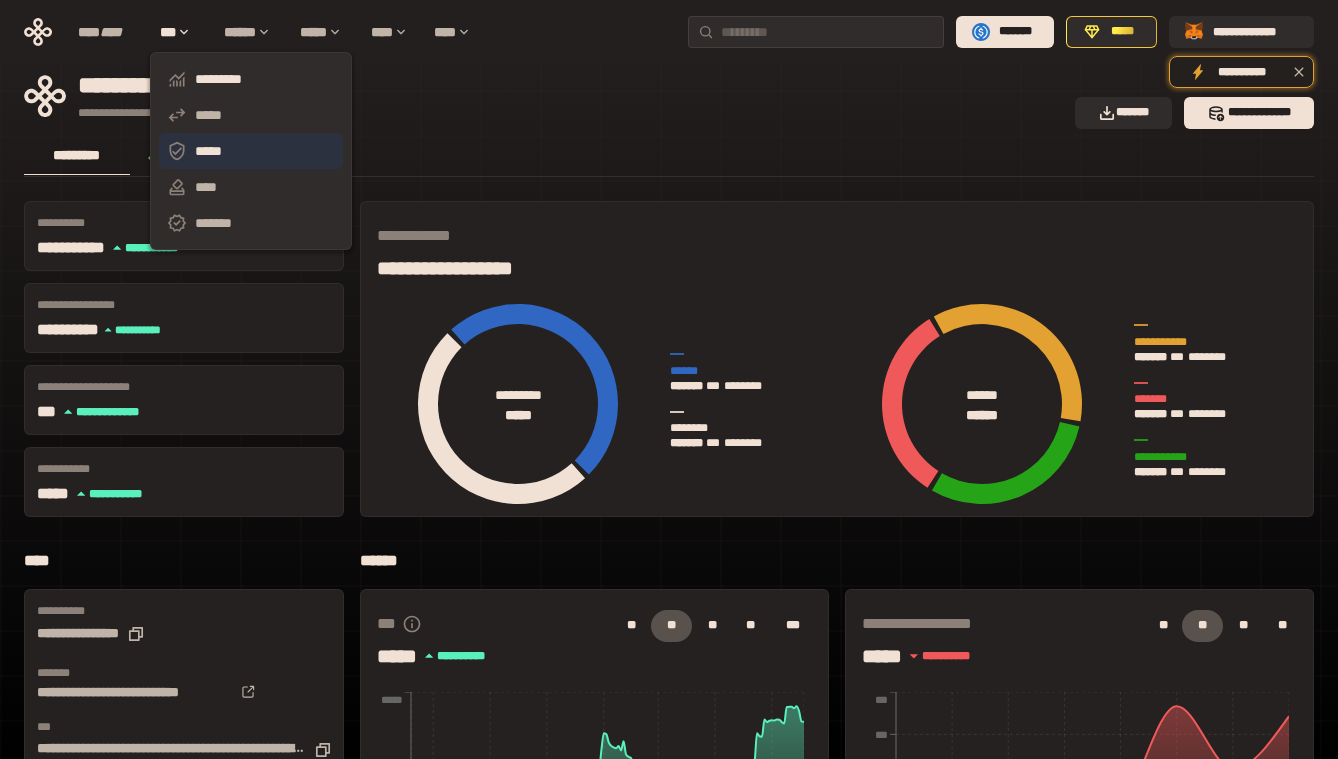 click on "*****" at bounding box center [251, 151] 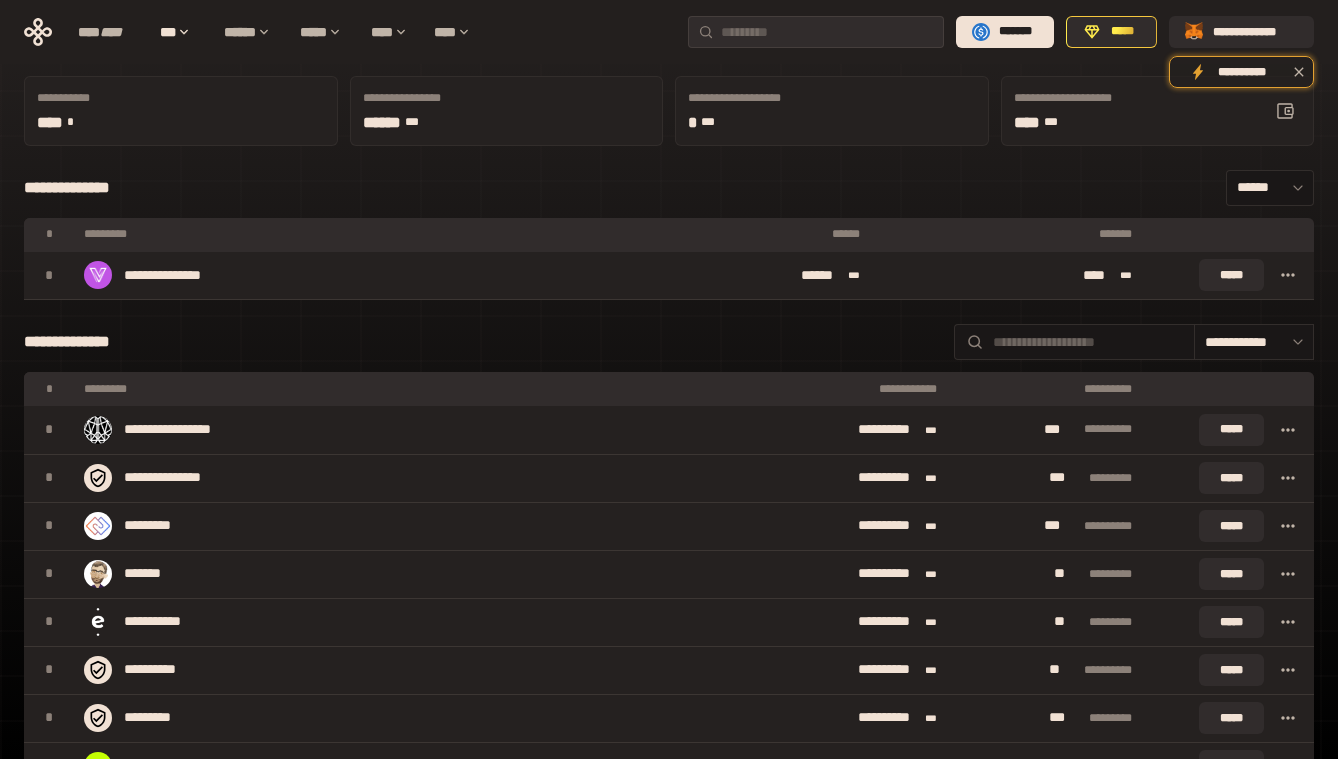 scroll, scrollTop: 146, scrollLeft: 0, axis: vertical 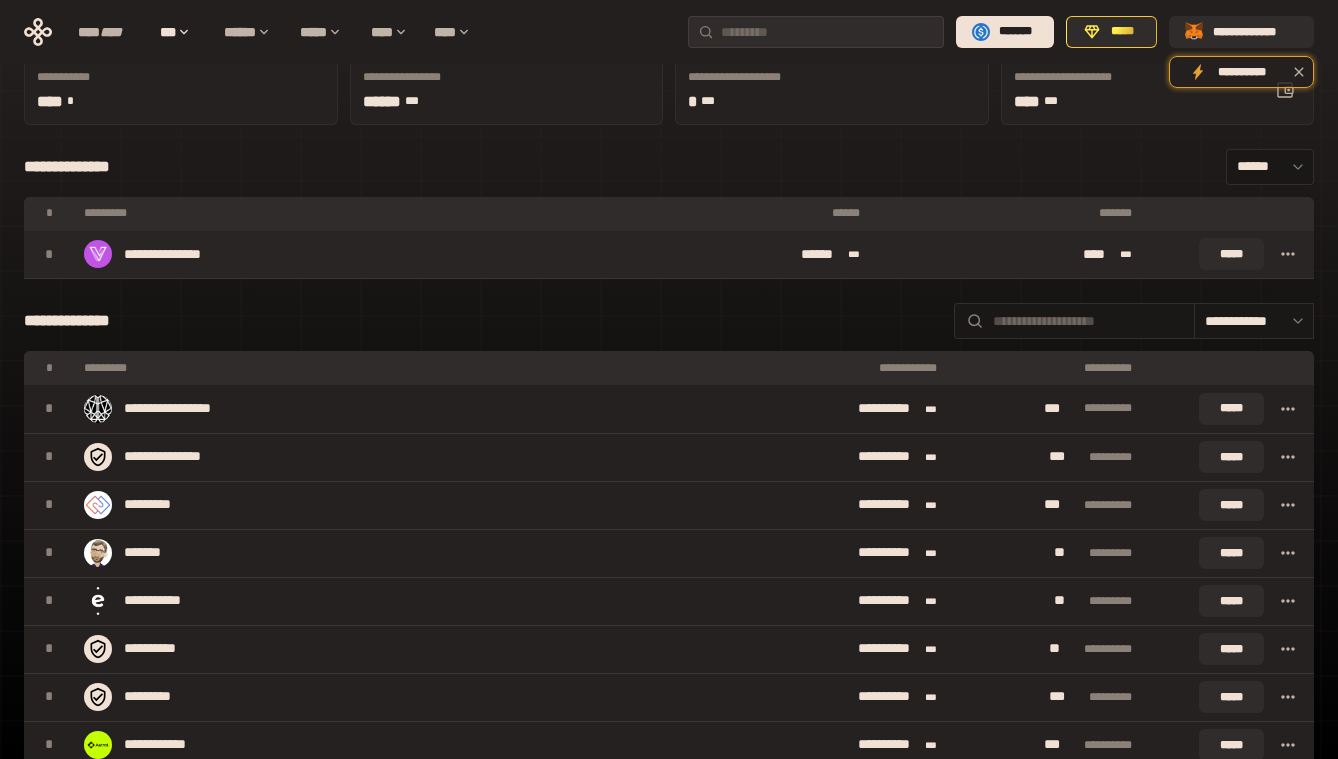 click on "**** ***" at bounding box center [1010, 255] 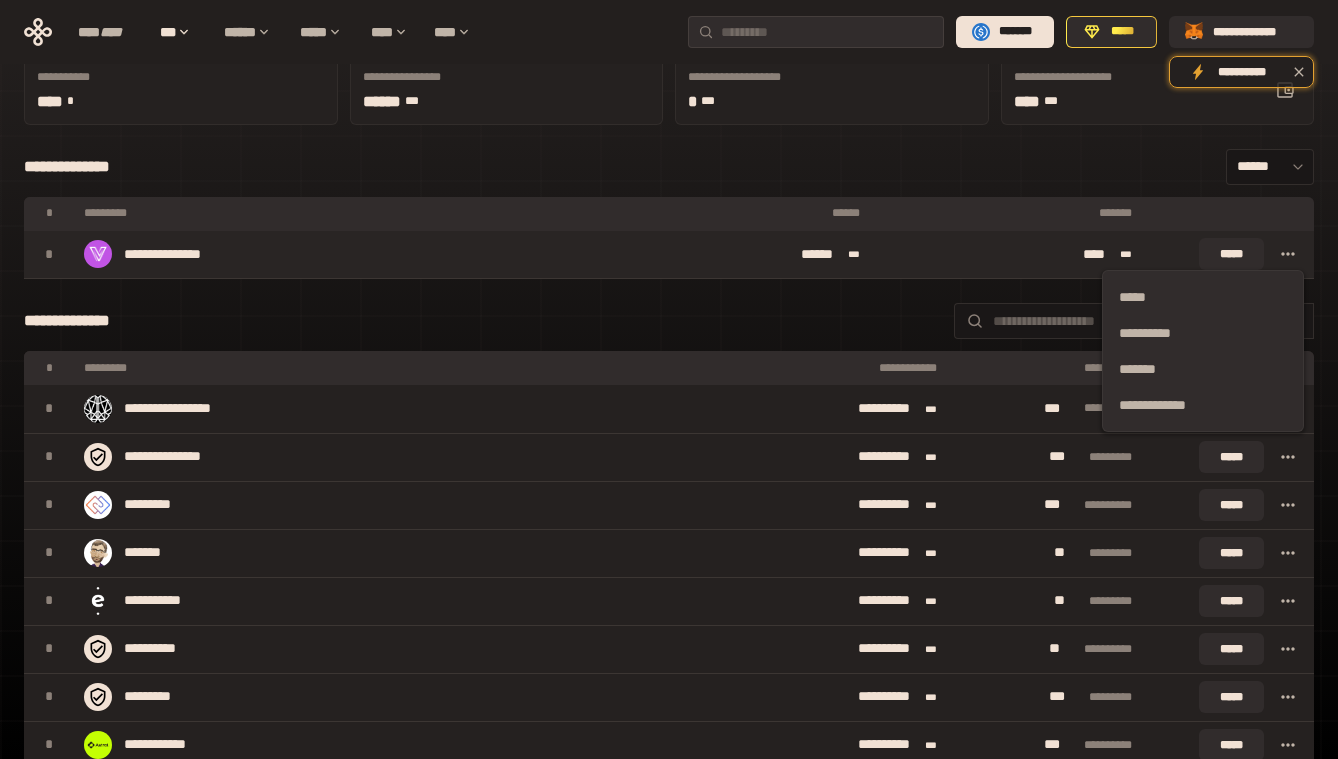 click 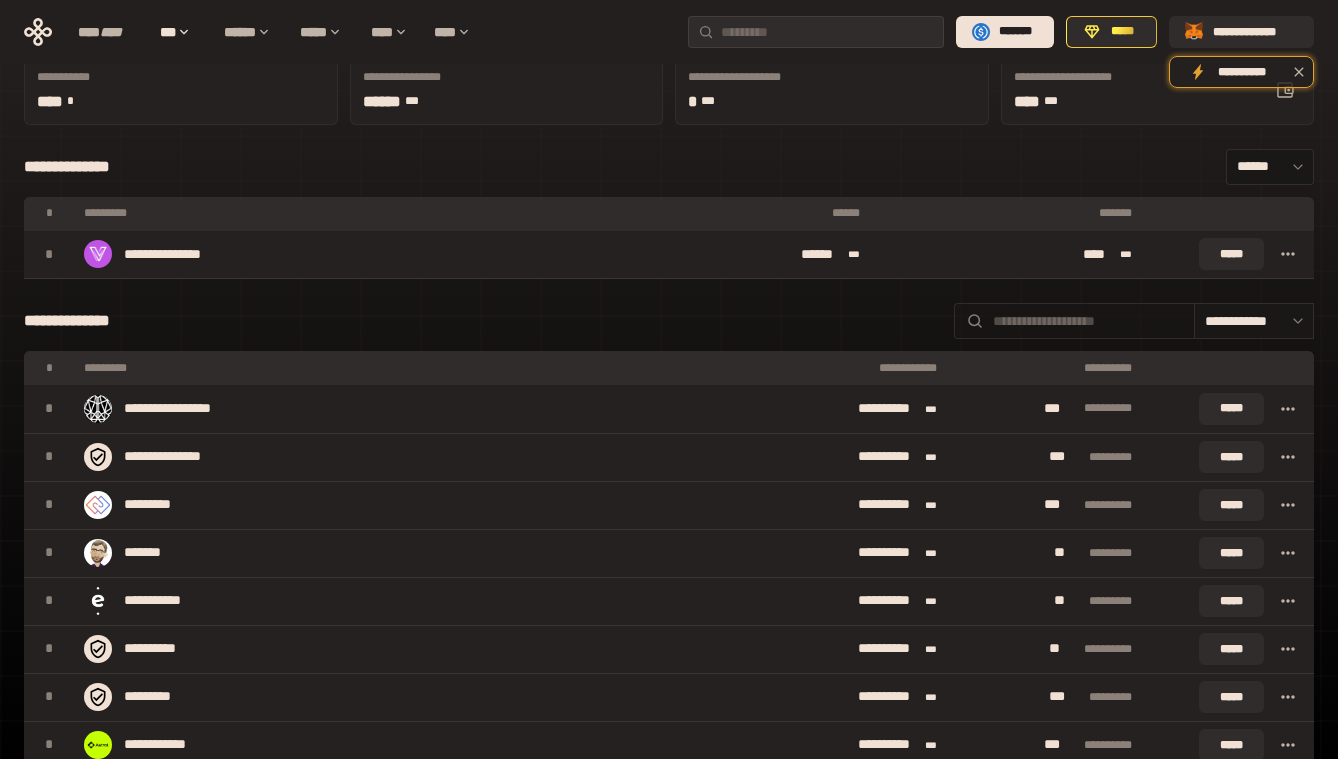 click at bounding box center (1088, 321) 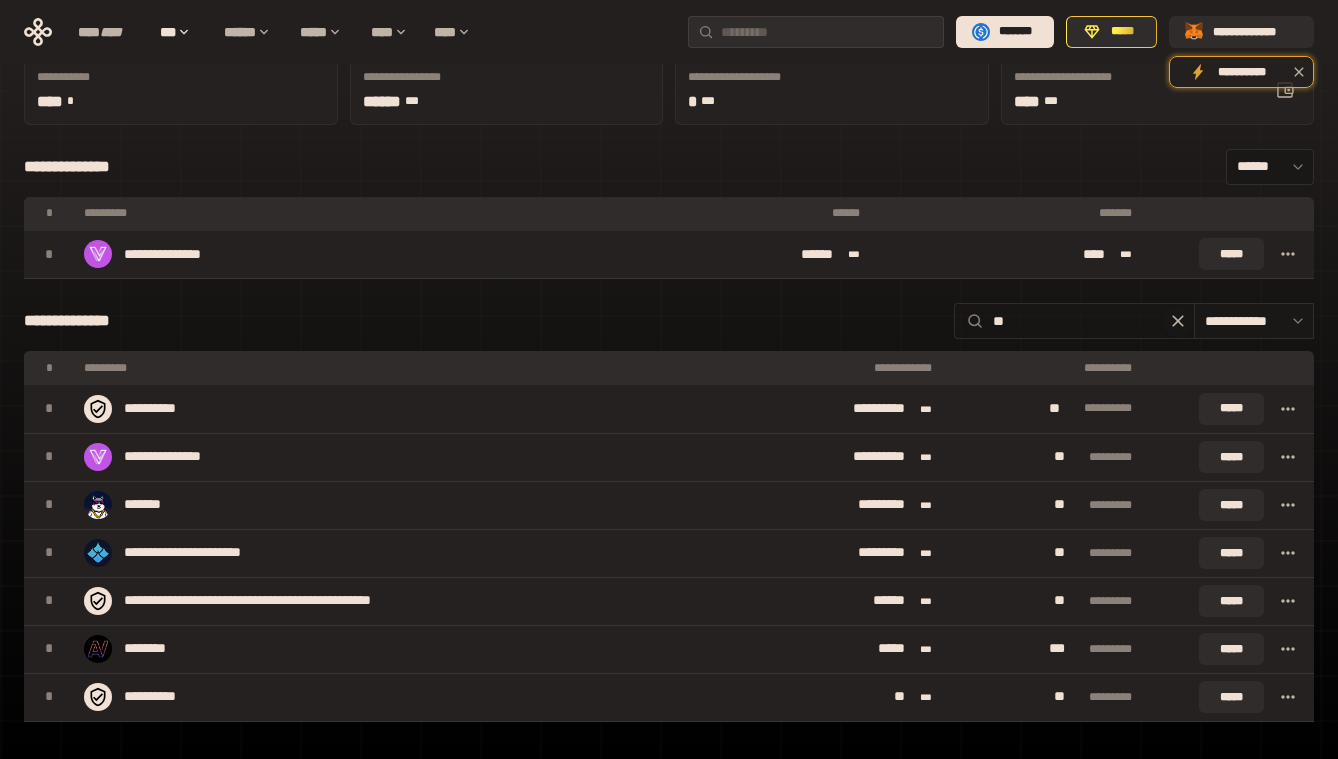 type on "*" 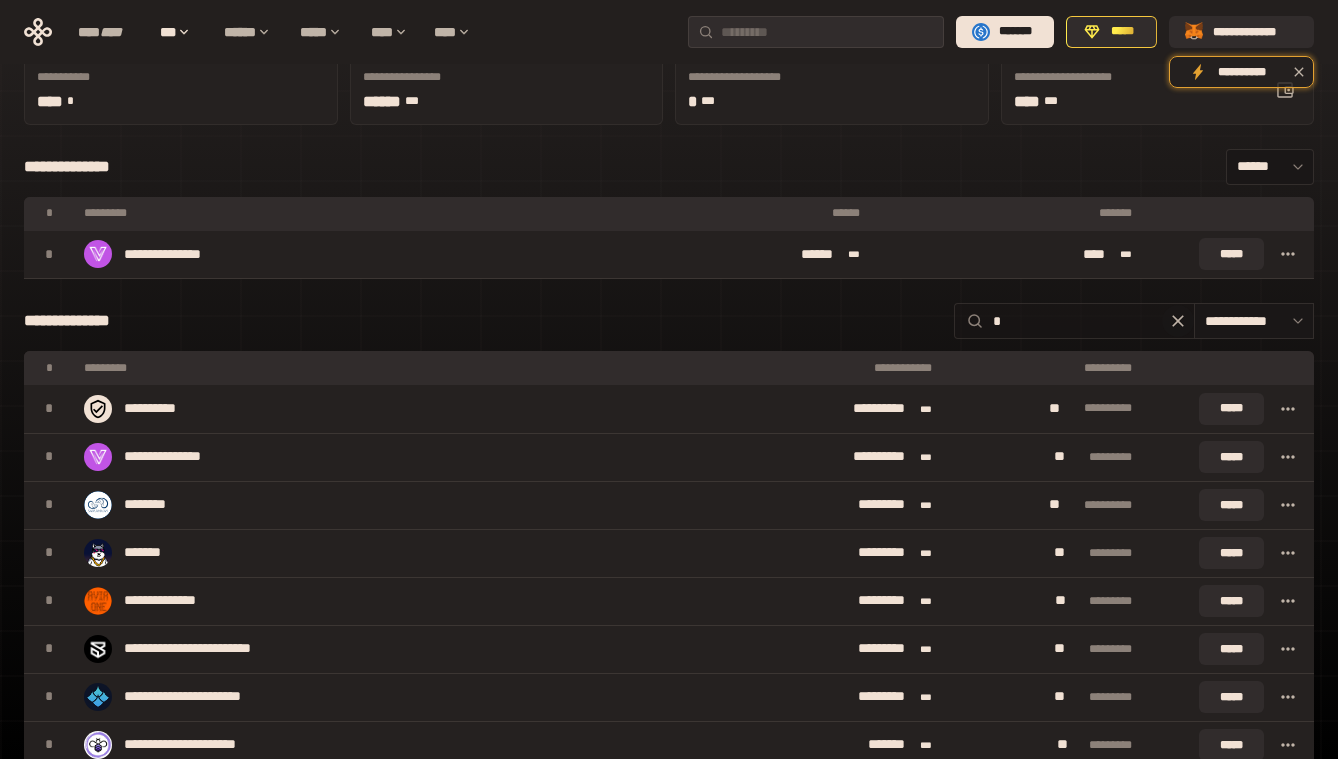 type 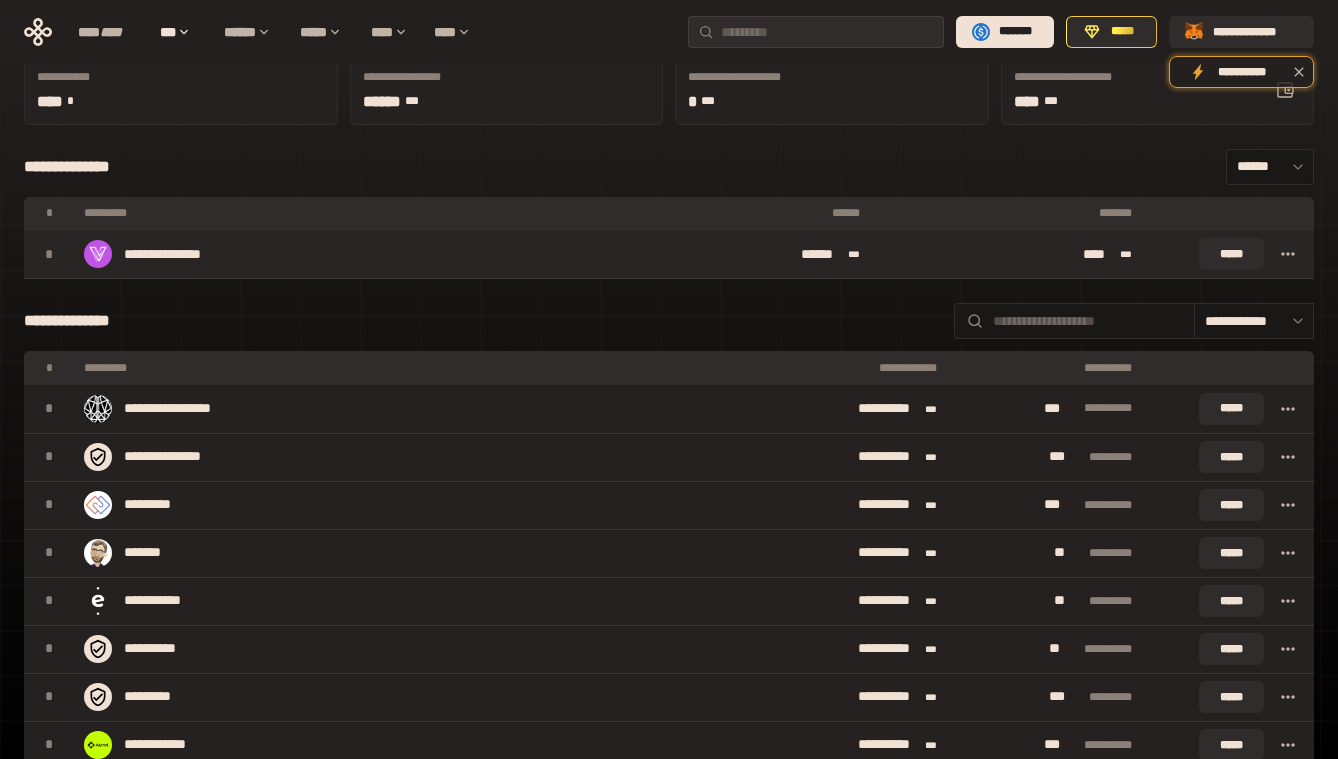 click 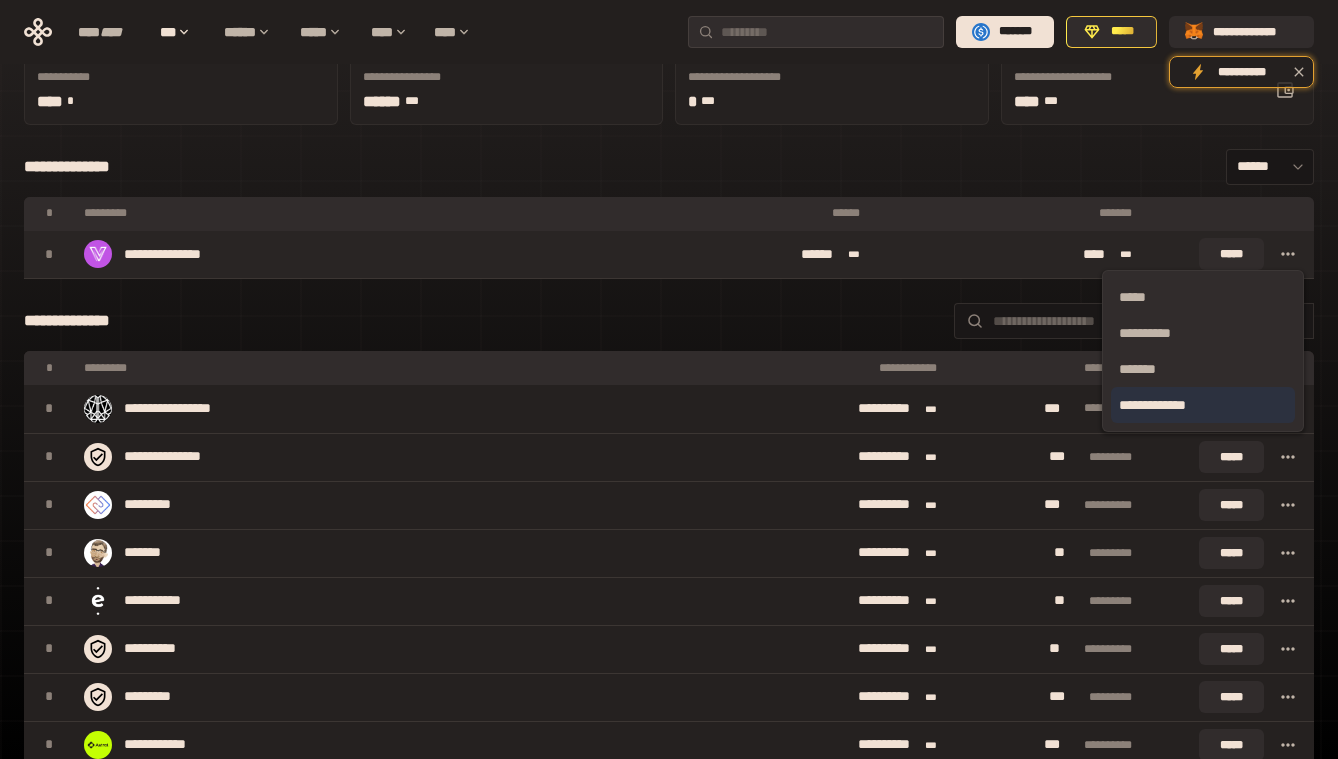 click on "**********" at bounding box center (1203, 405) 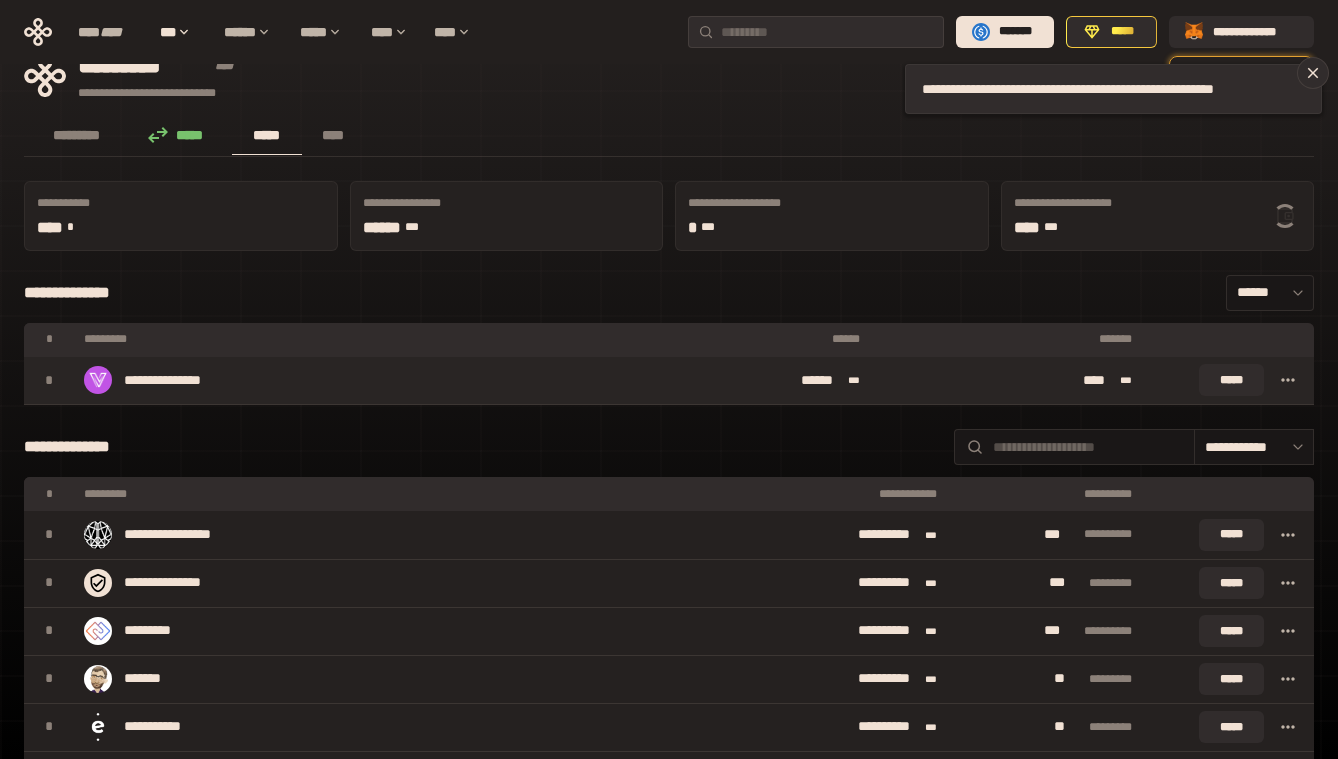 scroll, scrollTop: 0, scrollLeft: 0, axis: both 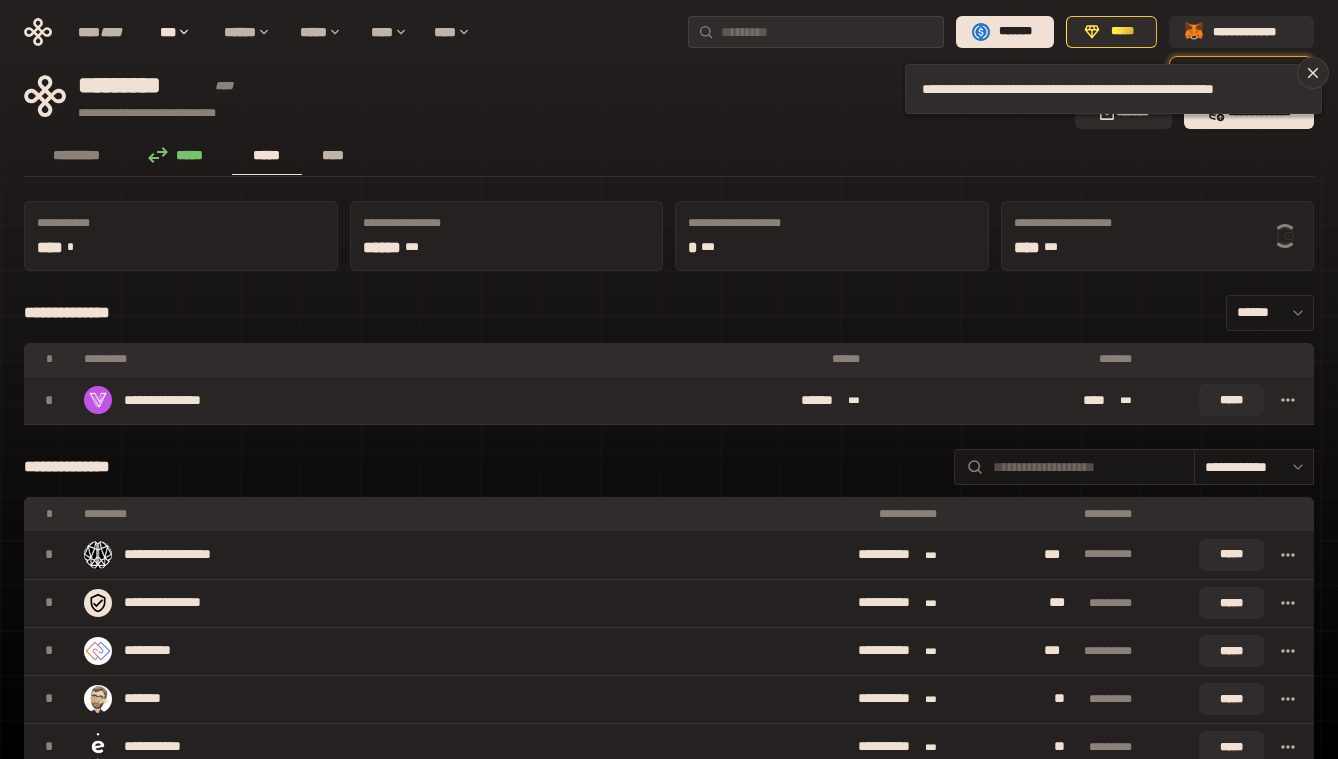 click on "****" at bounding box center (333, 156) 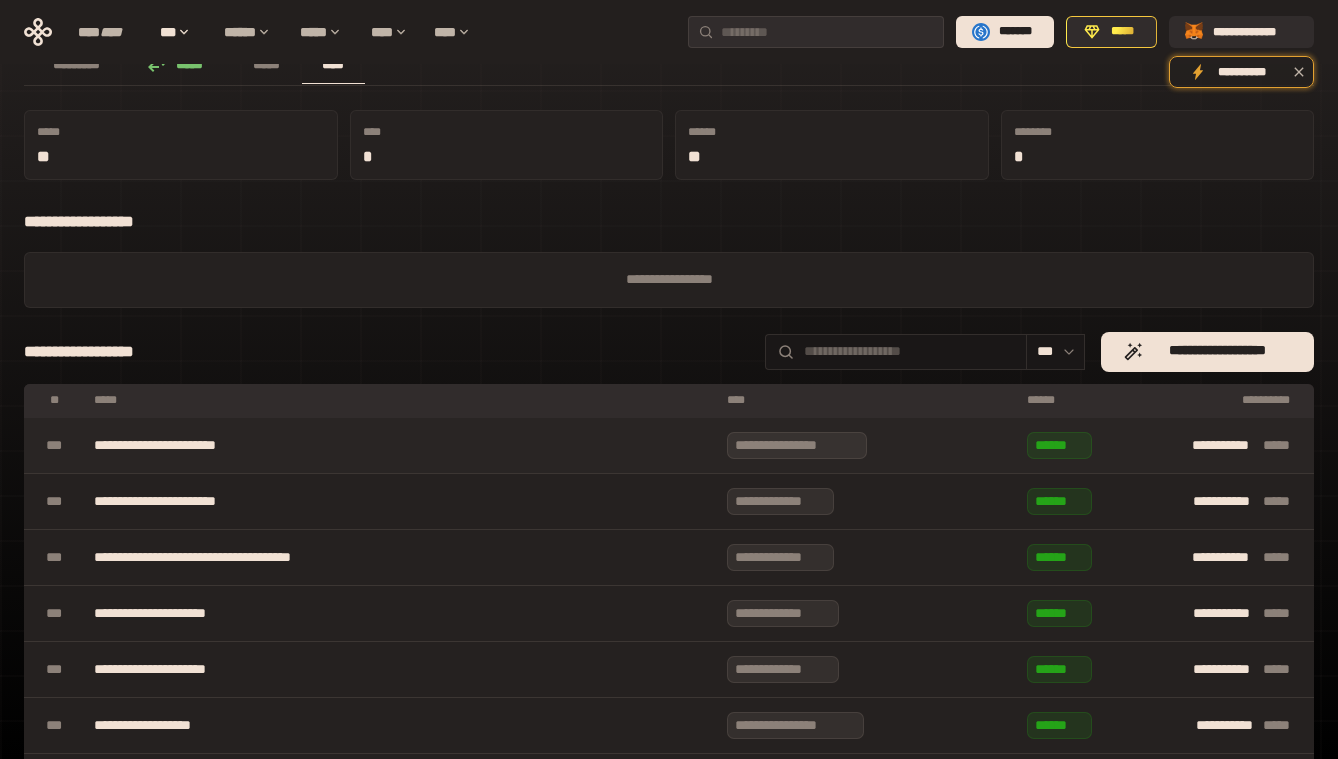 scroll, scrollTop: 0, scrollLeft: 0, axis: both 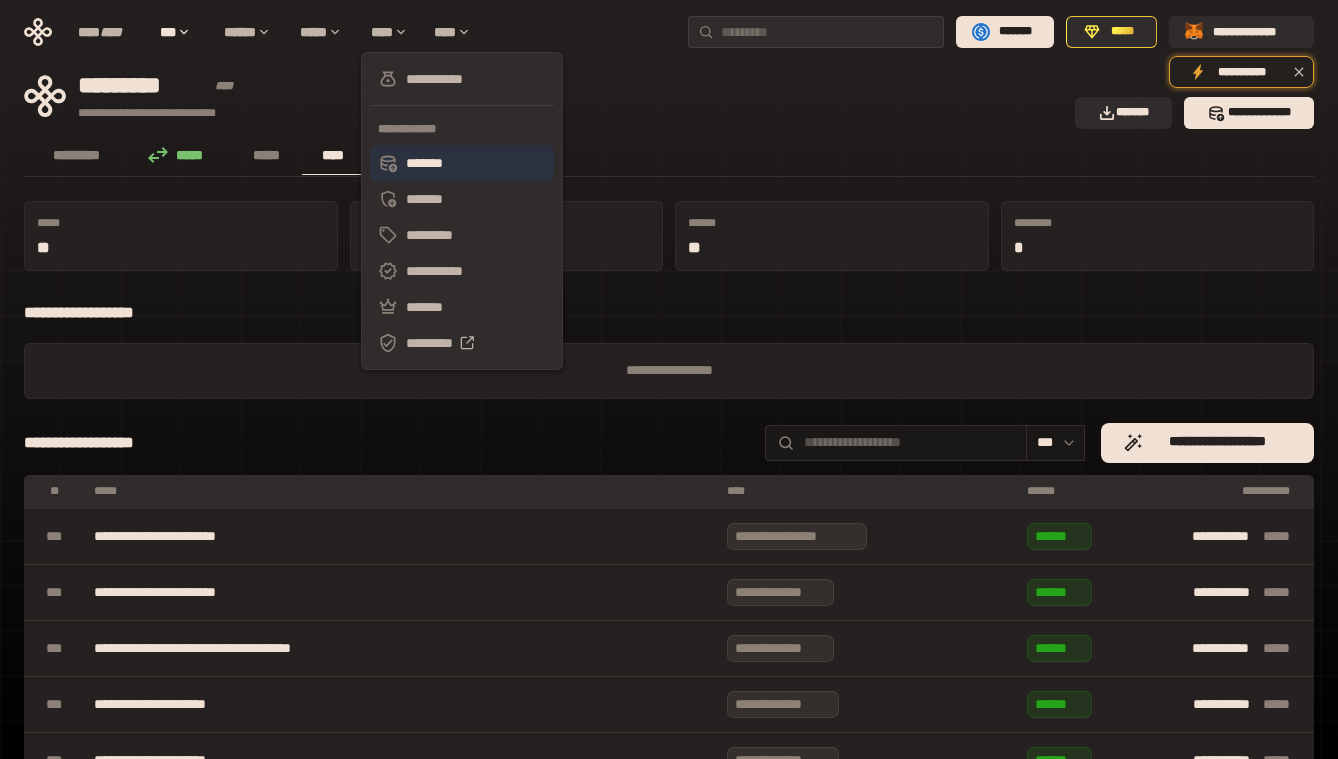 click on "*******" at bounding box center [462, 163] 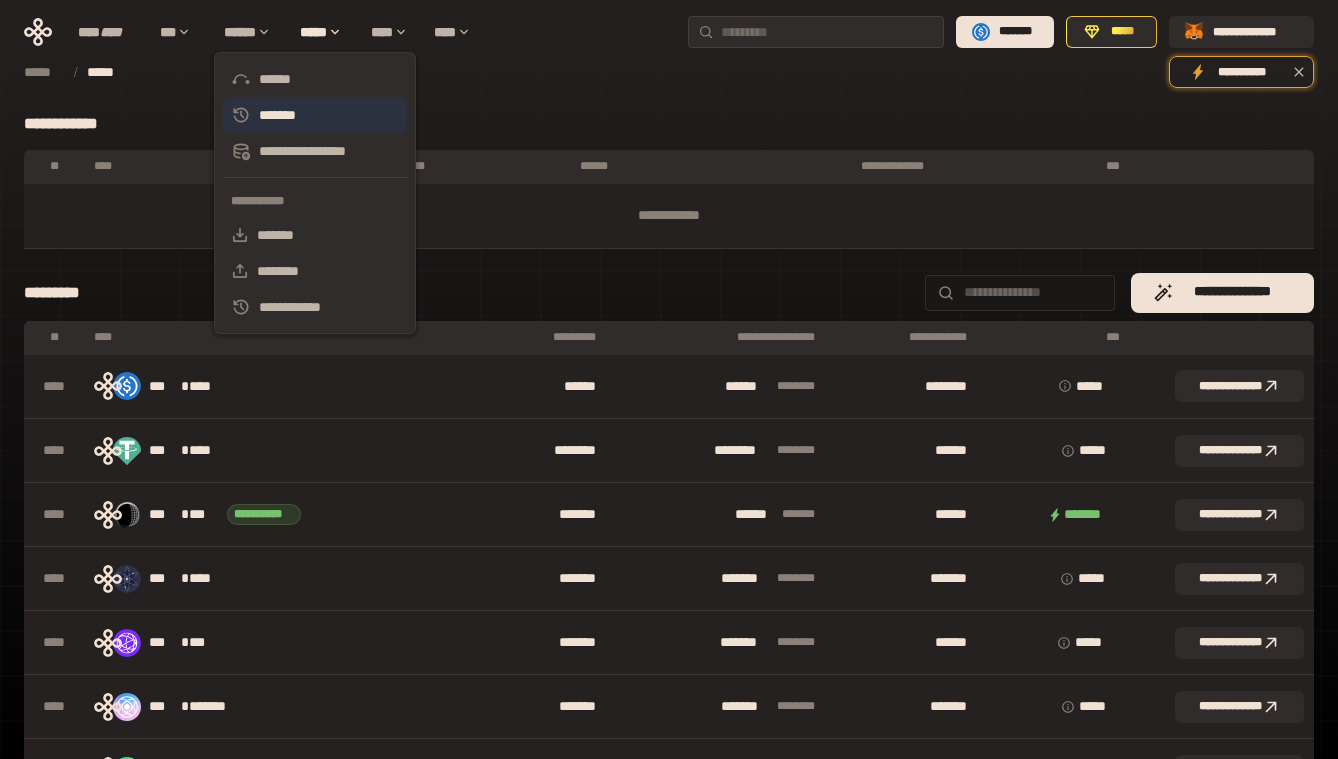 click on "*******" at bounding box center (315, 115) 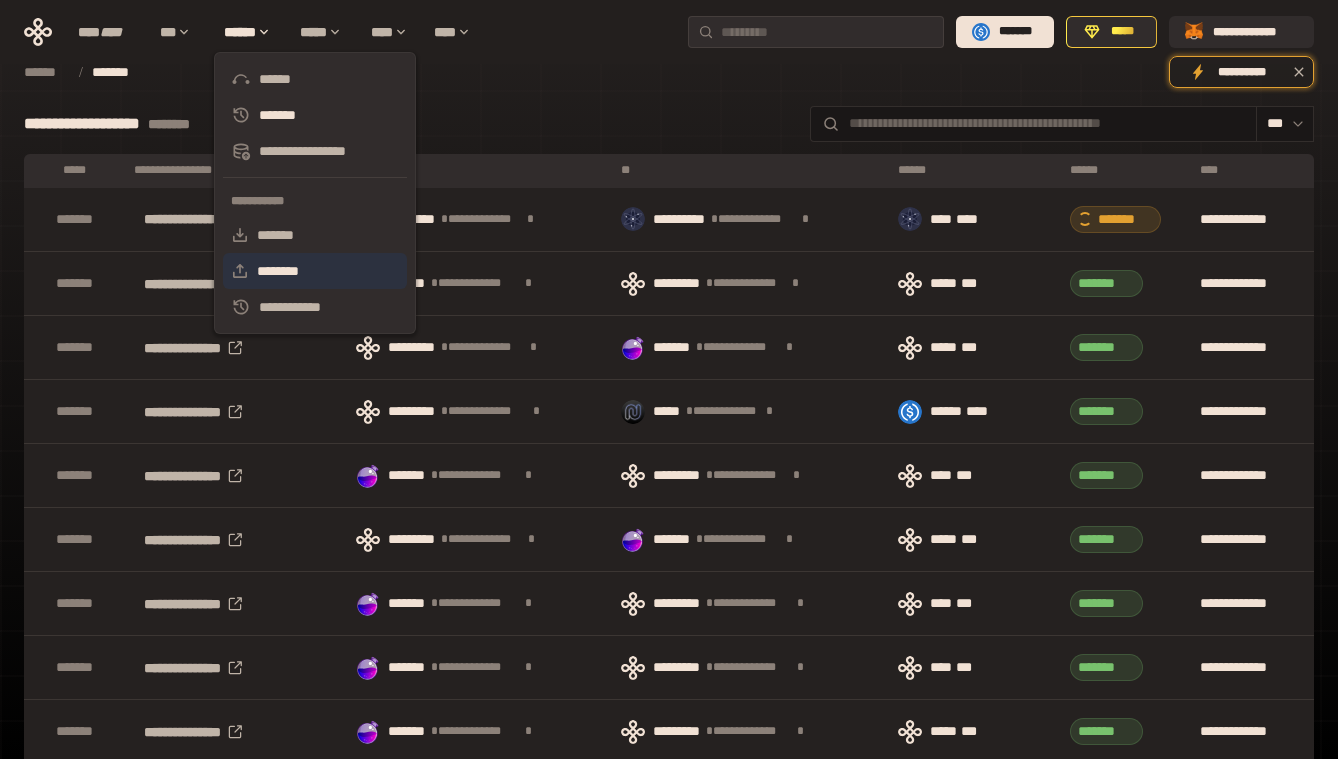 click on "********" at bounding box center (315, 271) 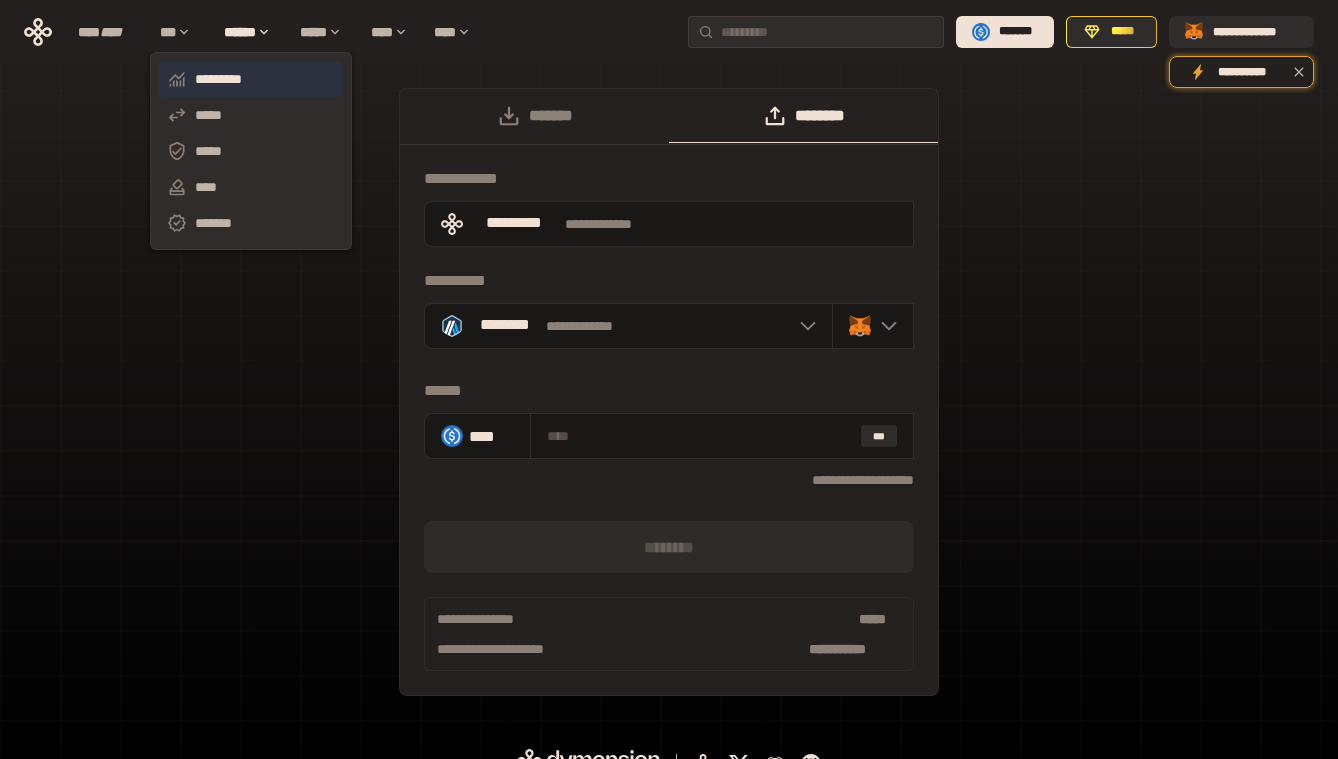 click on "*********" at bounding box center [251, 79] 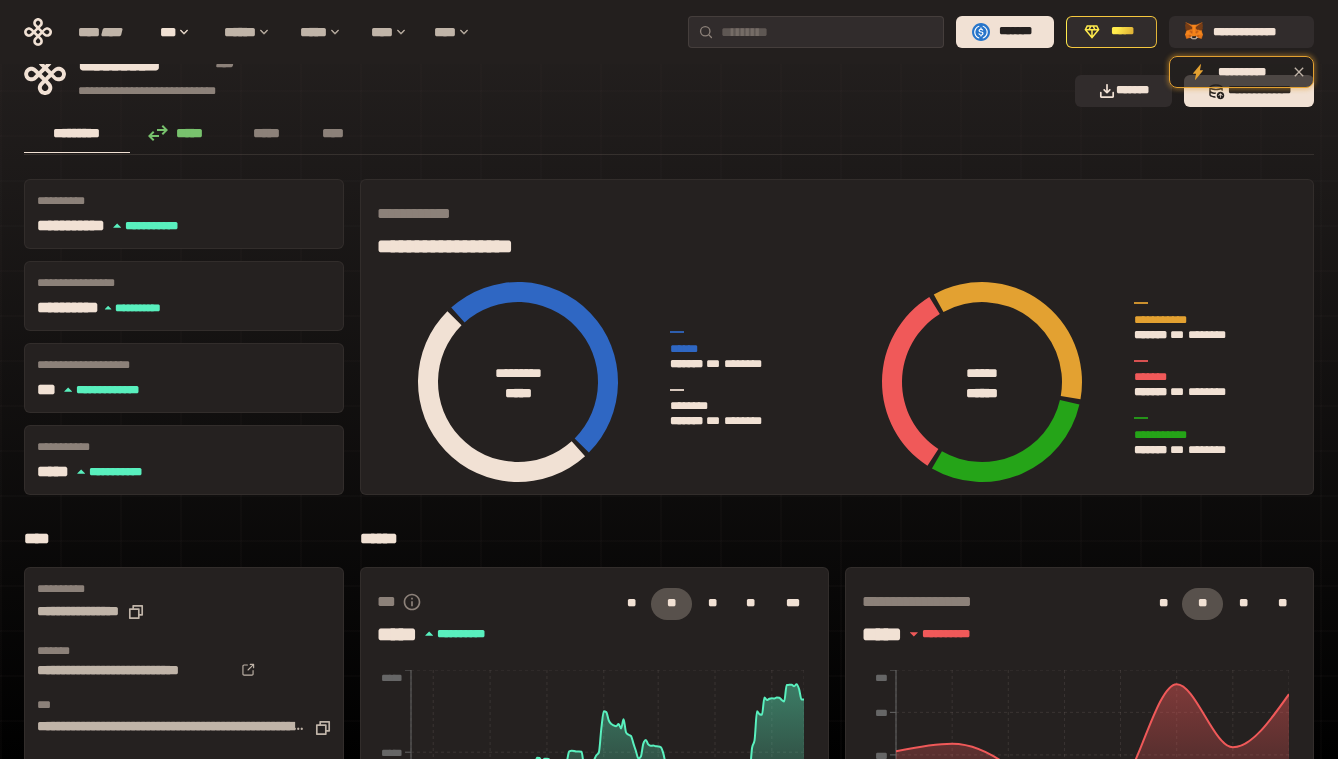scroll, scrollTop: 0, scrollLeft: 0, axis: both 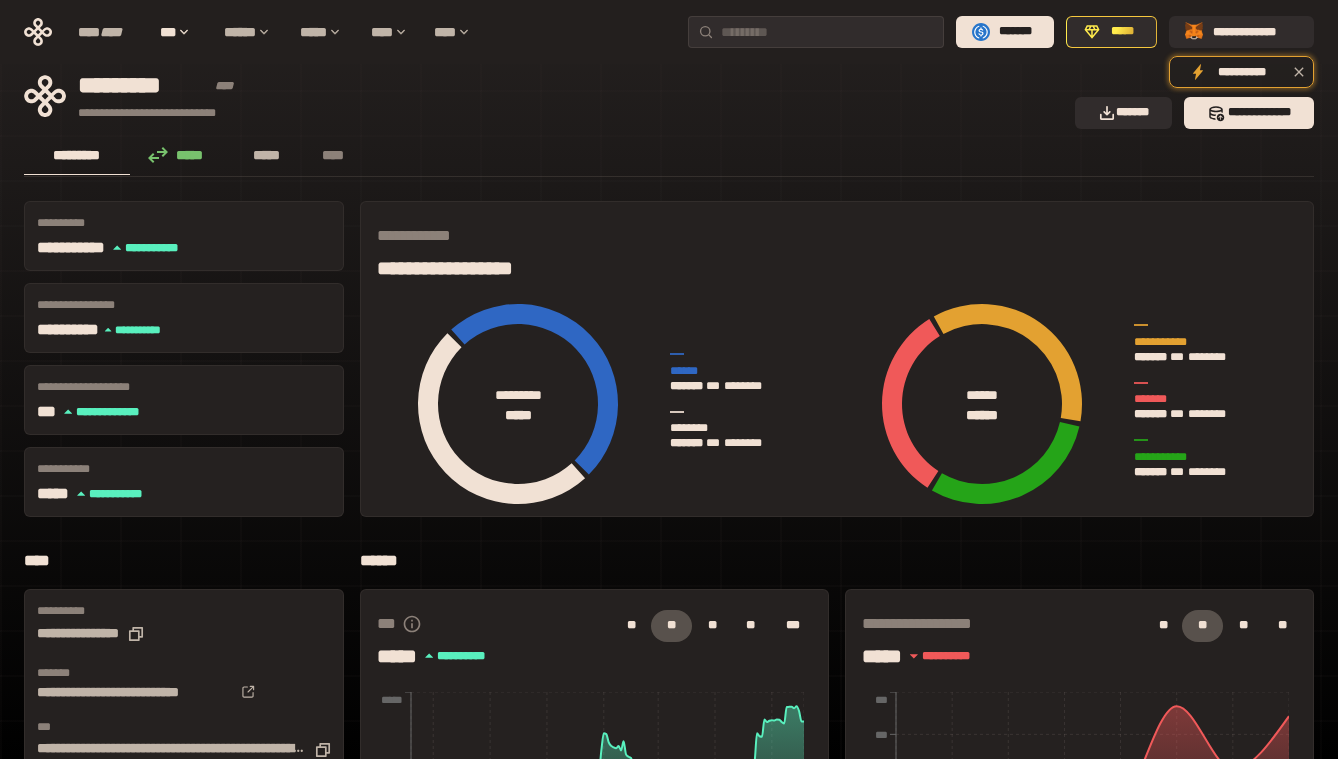 click on "*****" at bounding box center [267, 156] 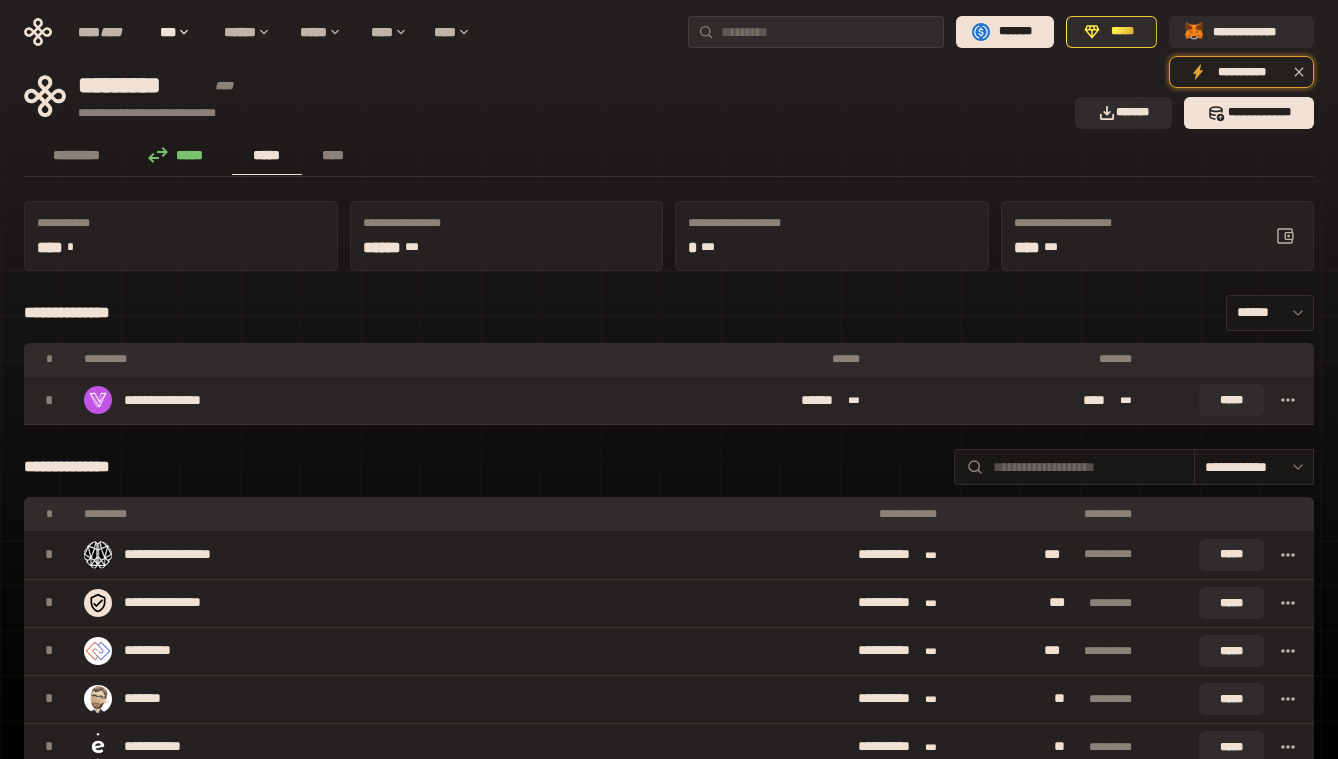 click 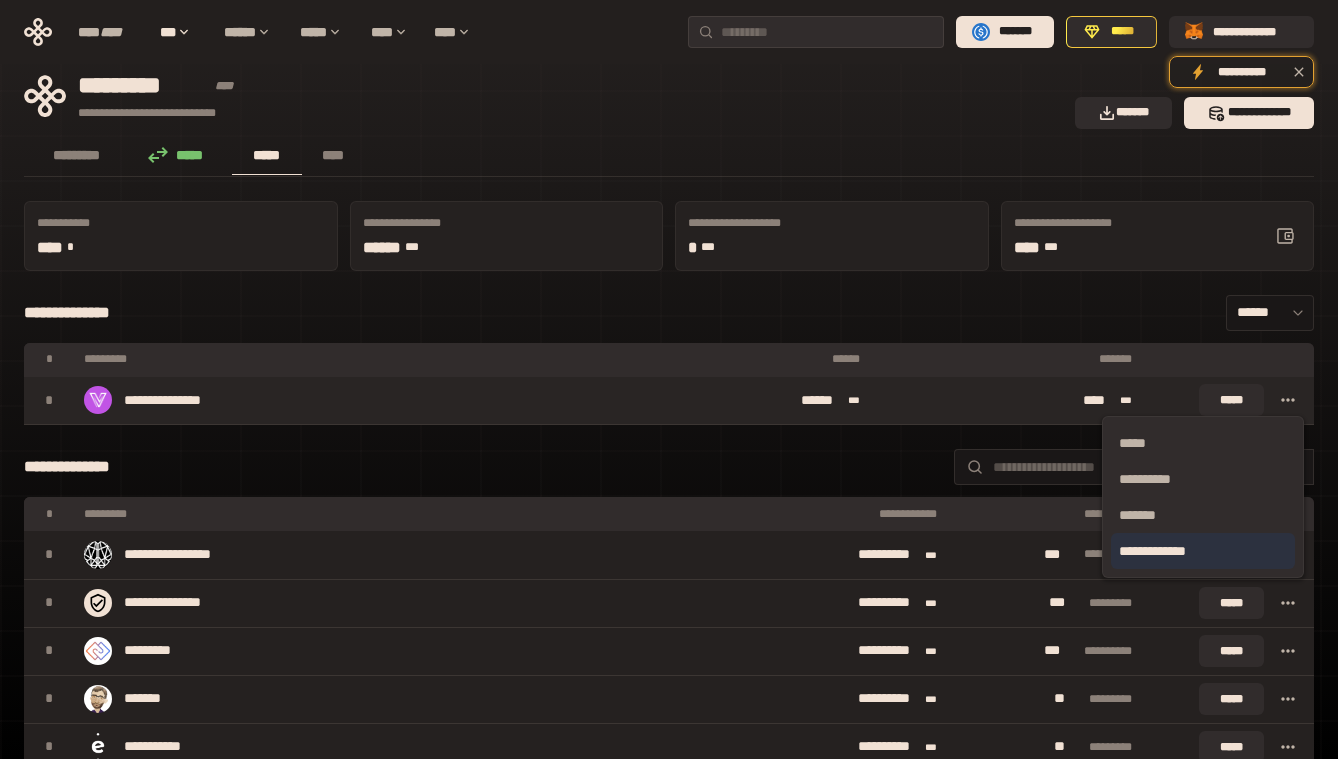 click on "**********" at bounding box center [1203, 551] 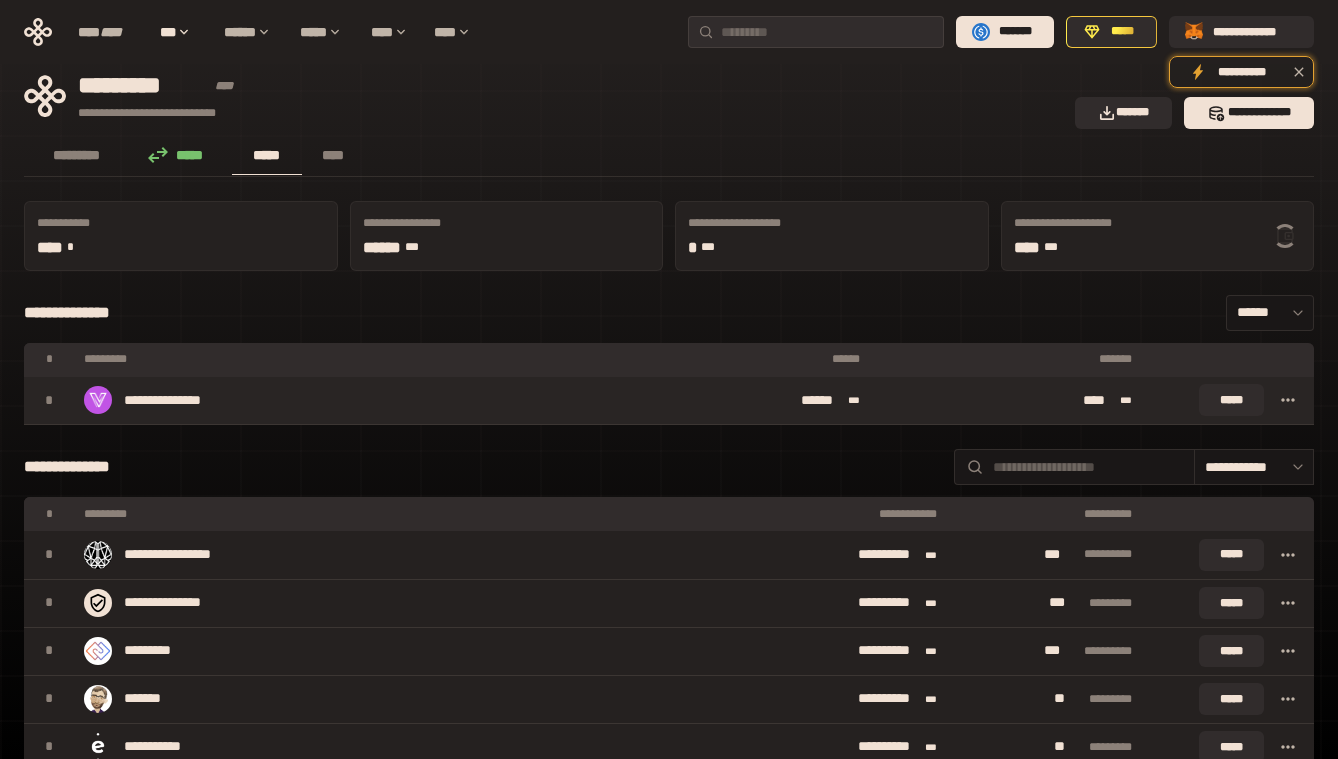 click on "********* ***** ***** ****" at bounding box center [669, 157] 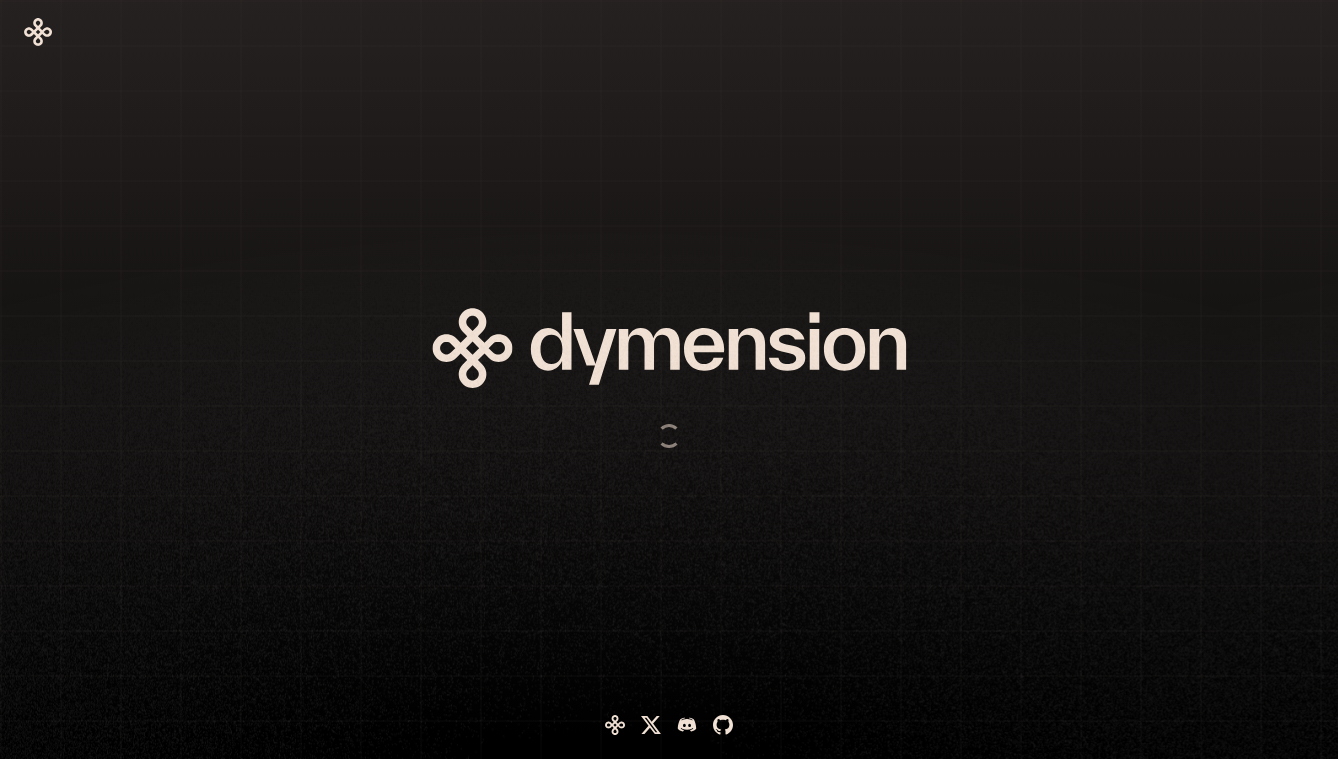 scroll, scrollTop: 0, scrollLeft: 0, axis: both 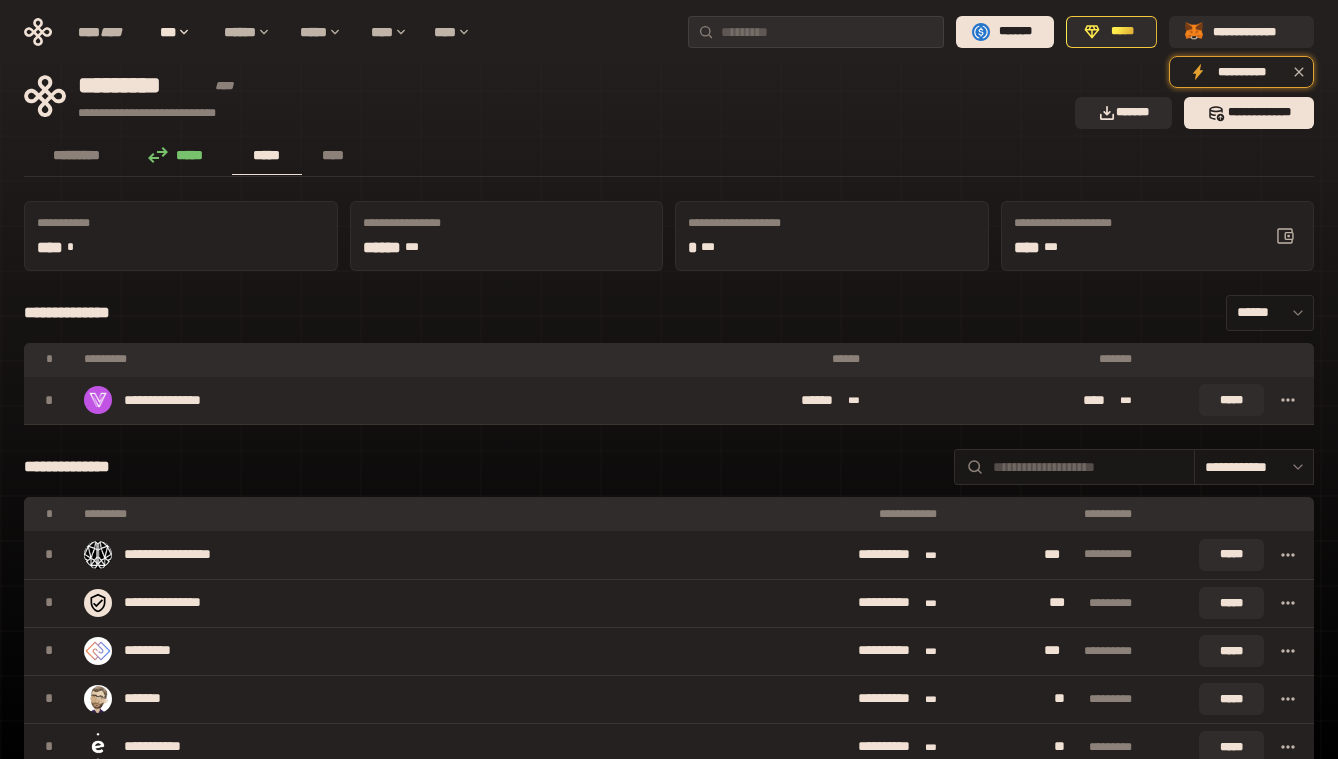 click 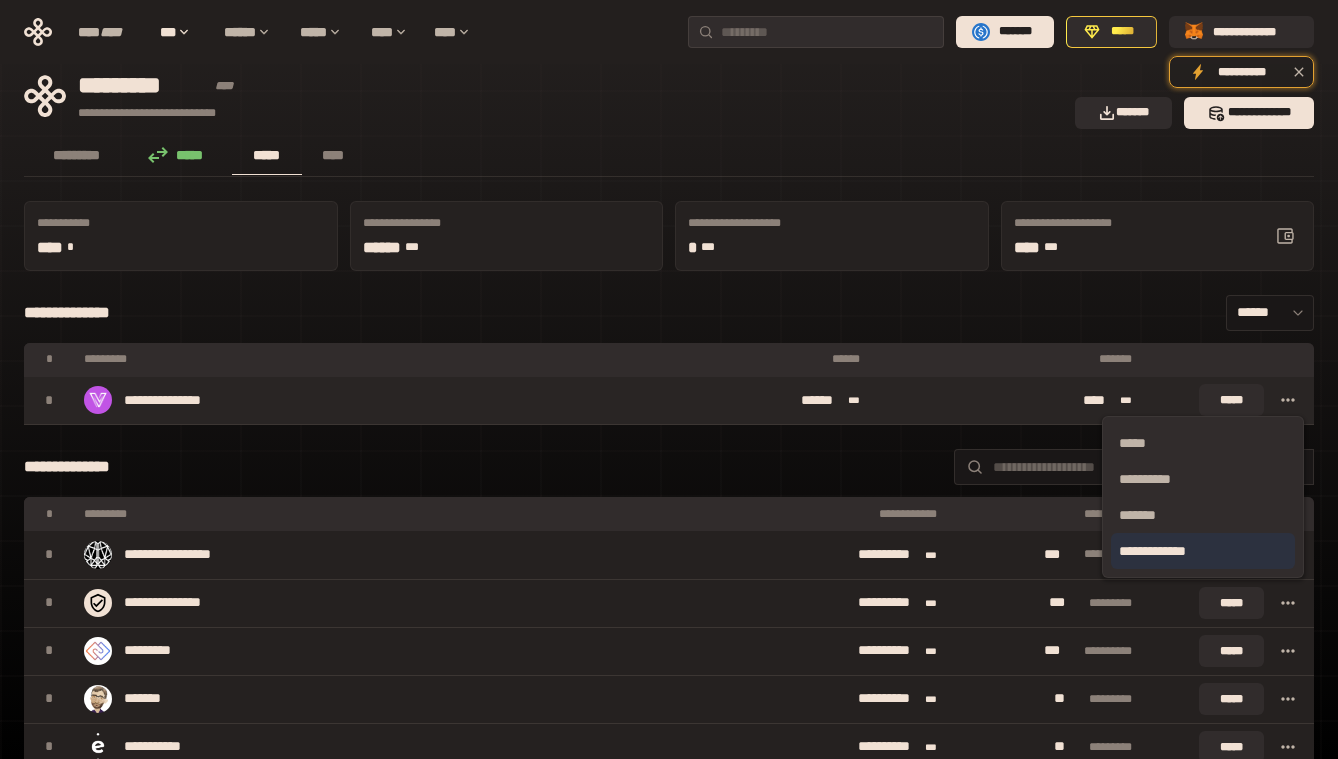click on "**********" at bounding box center [1203, 551] 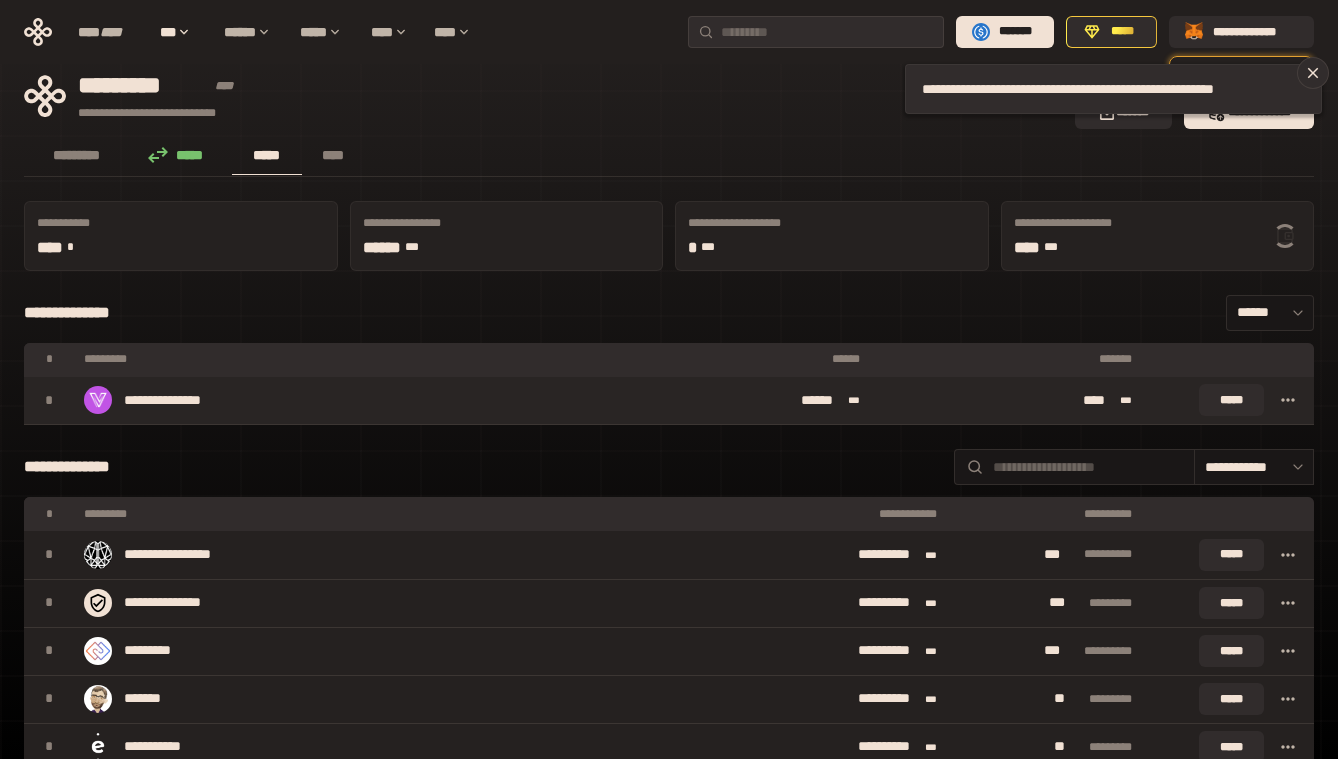 click on "**********" at bounding box center [669, 3262] 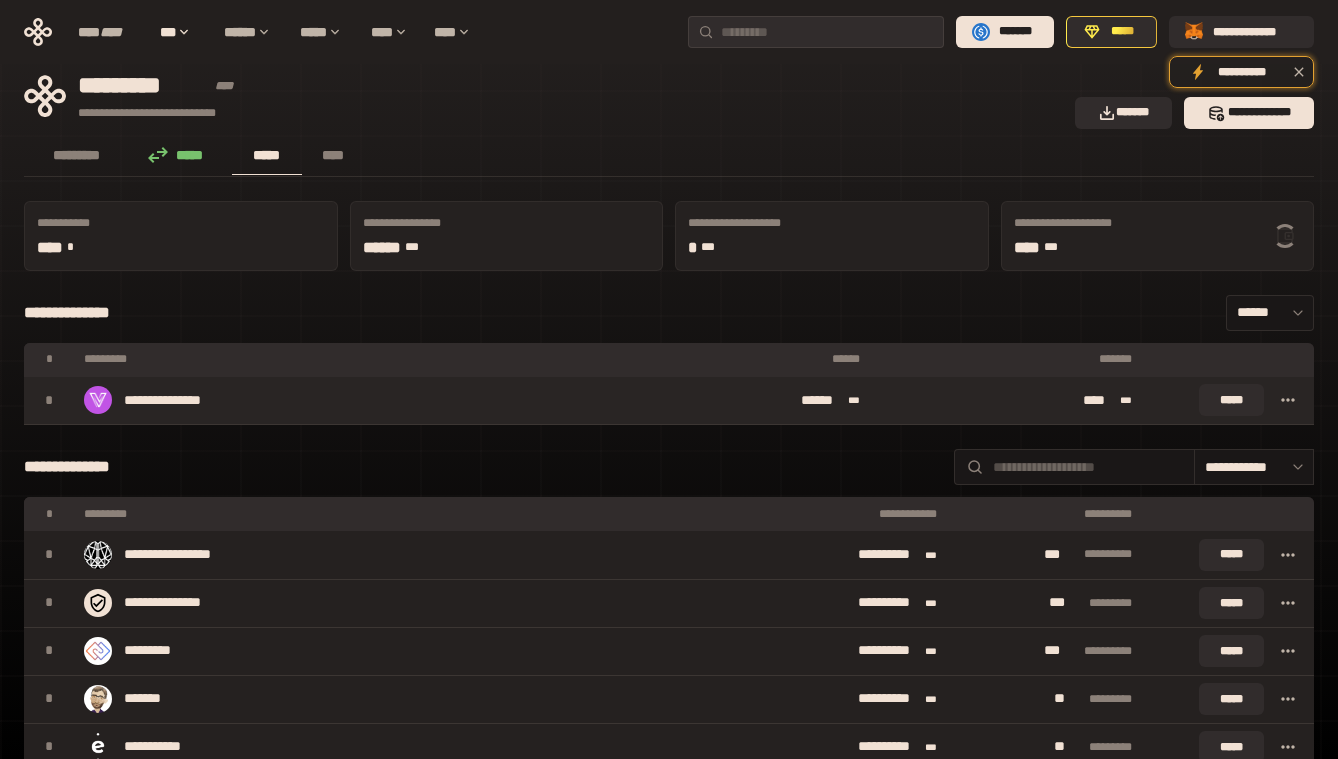 click on "**********" at bounding box center [1158, 236] 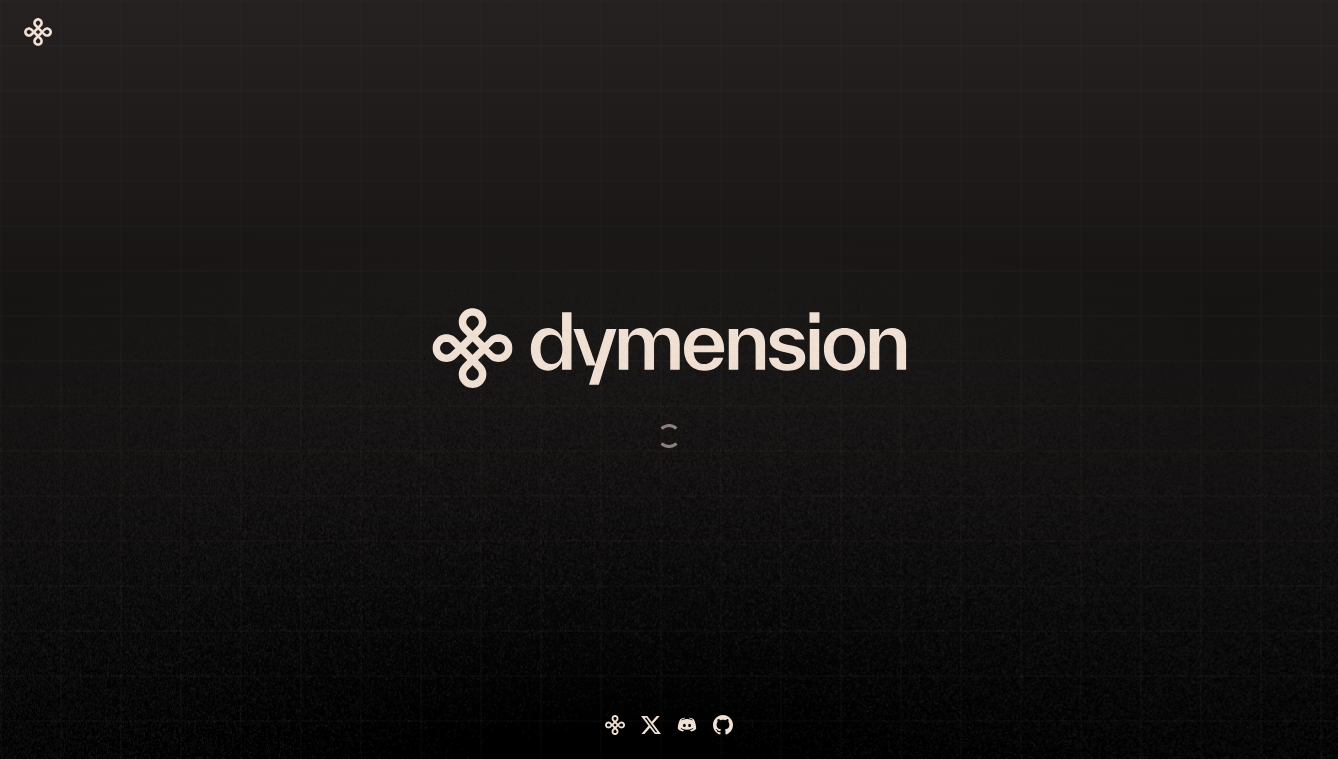 scroll, scrollTop: 0, scrollLeft: 0, axis: both 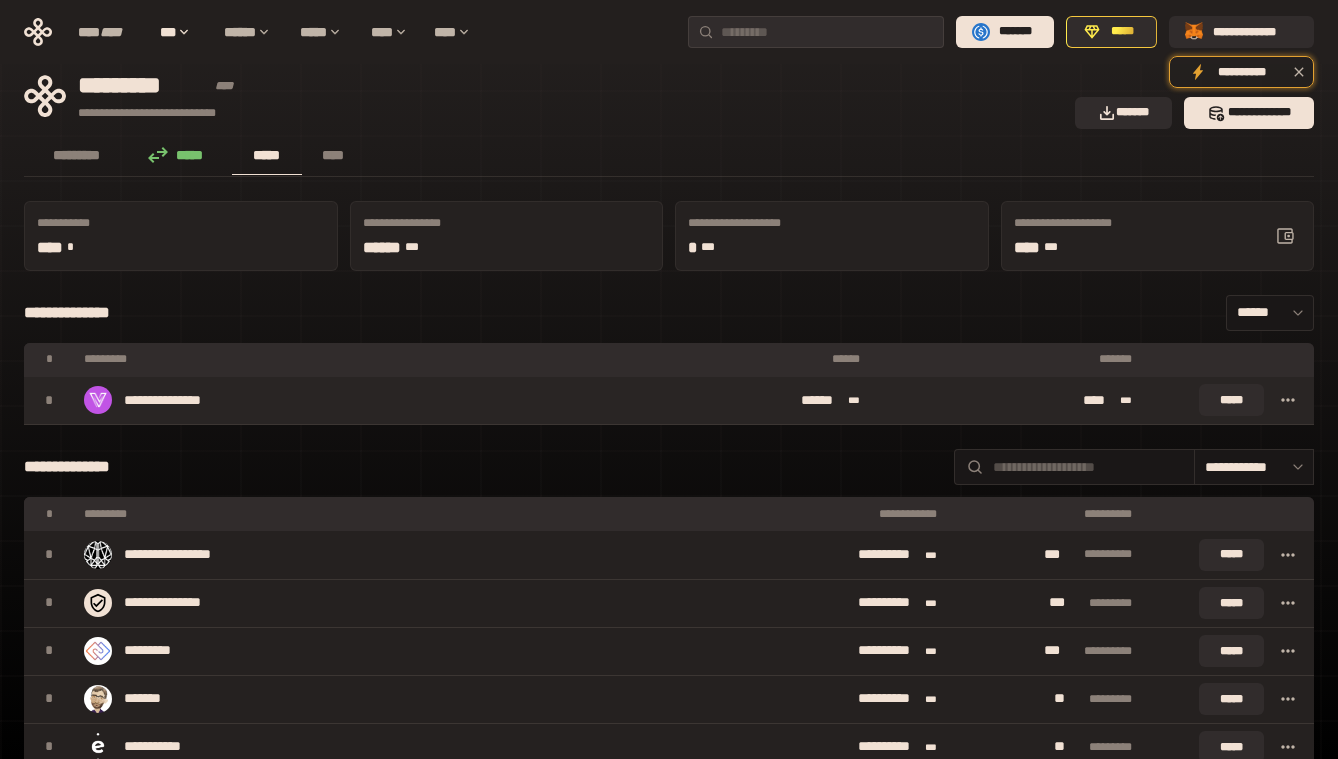 click 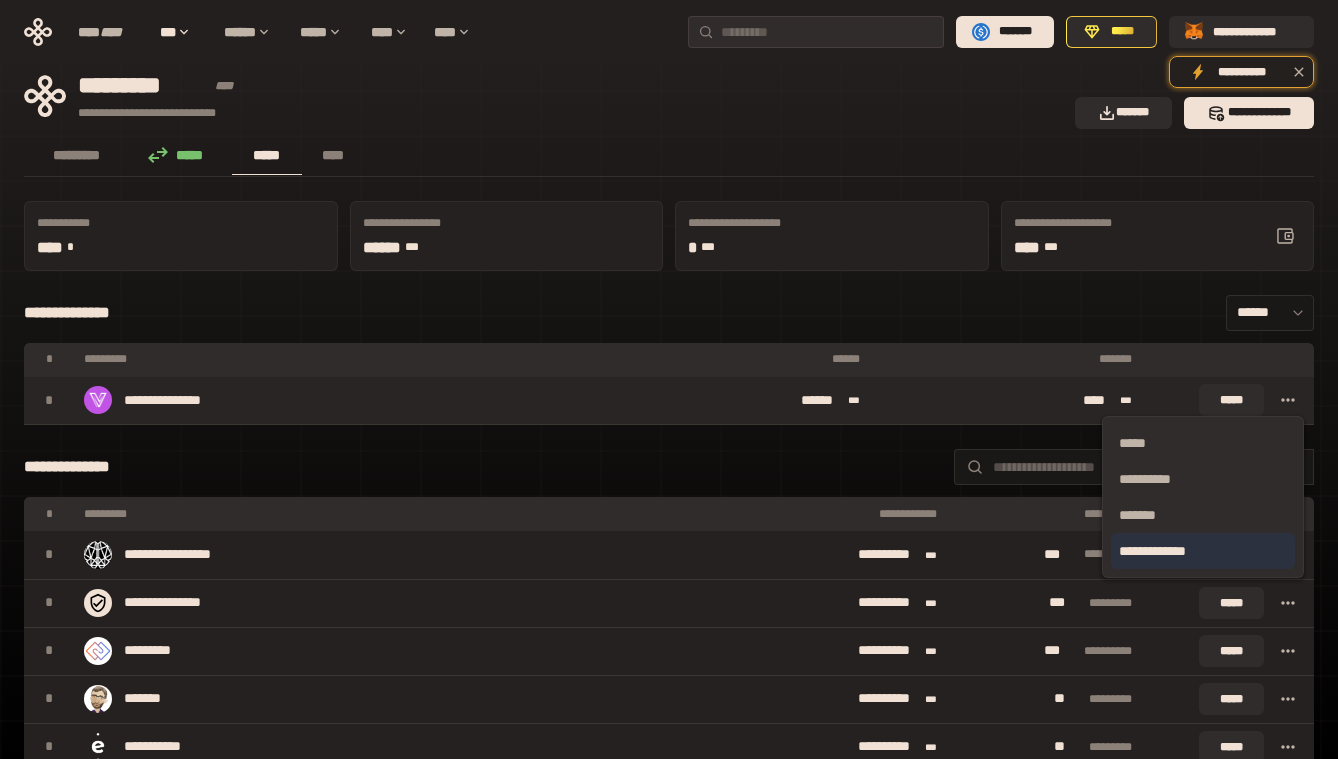 click on "**********" at bounding box center (1203, 551) 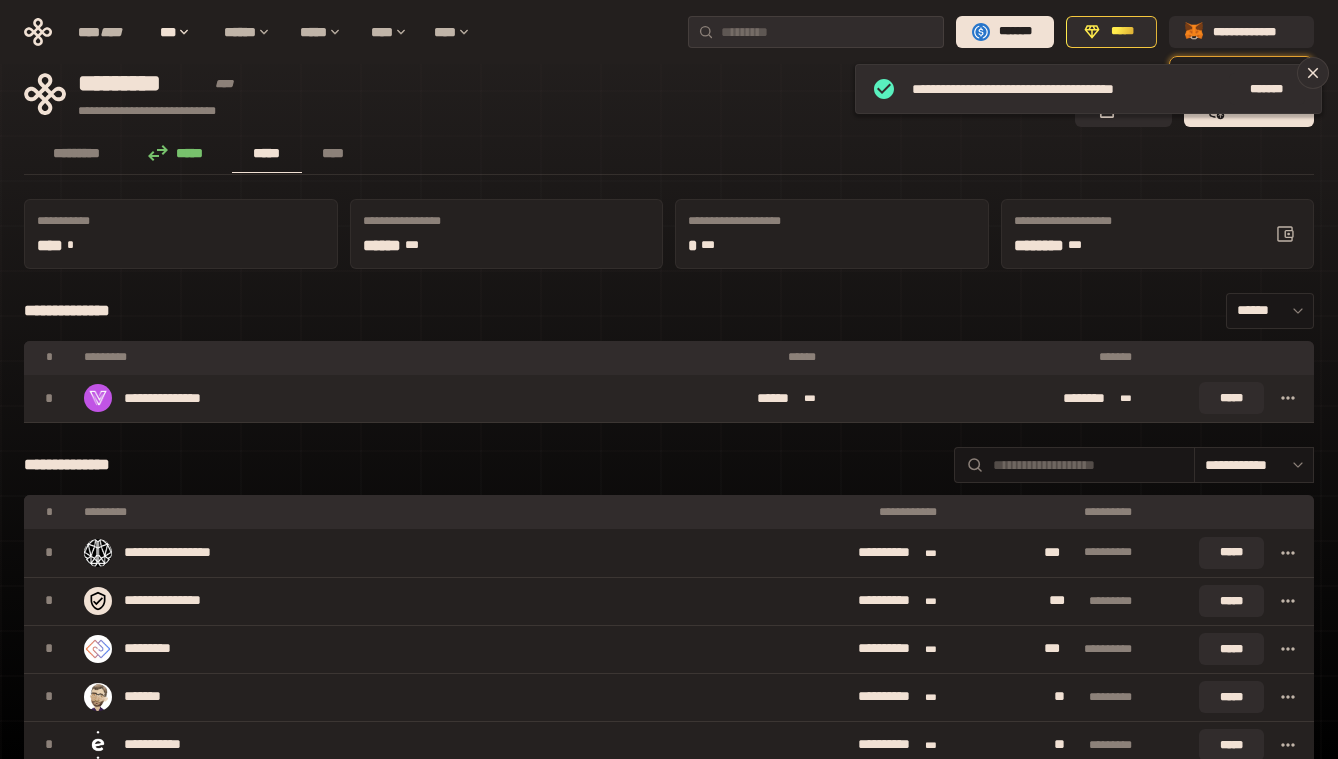scroll, scrollTop: 0, scrollLeft: 0, axis: both 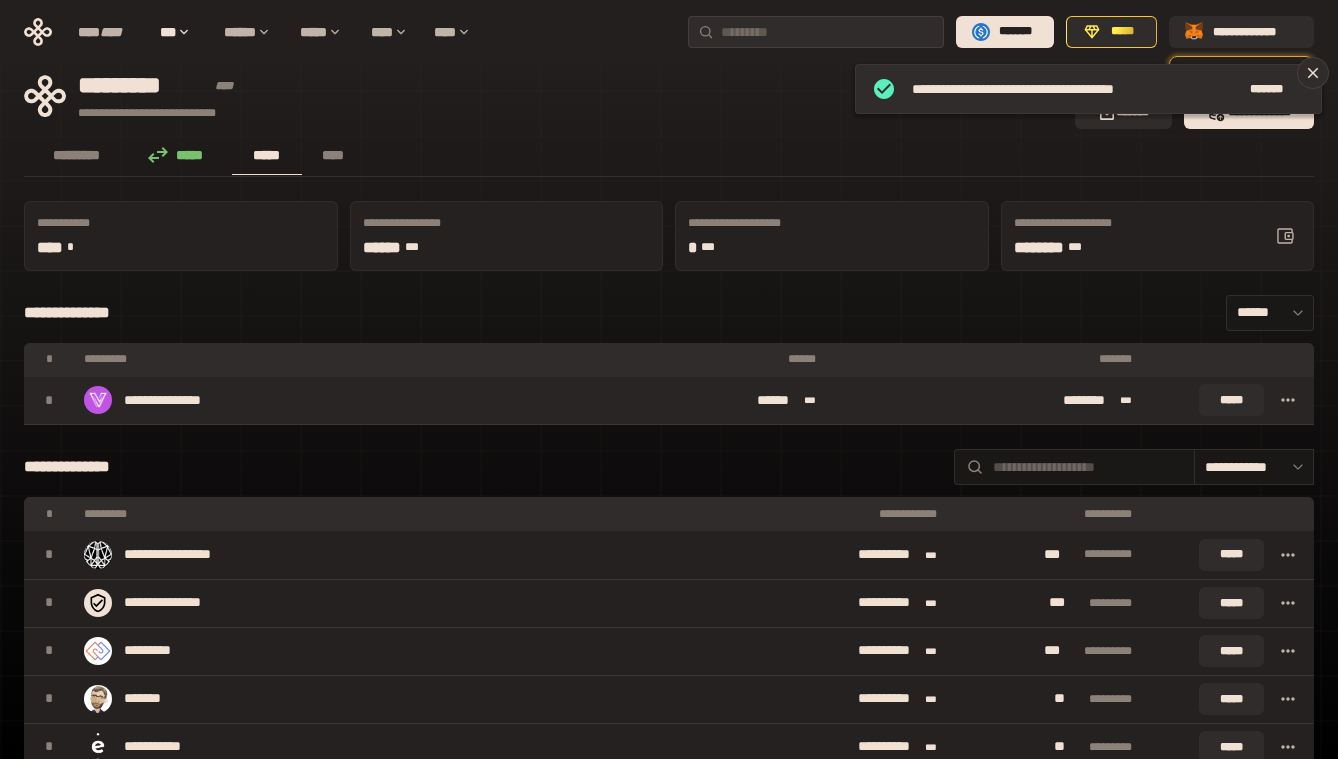 click on "*****" at bounding box center (181, 155) 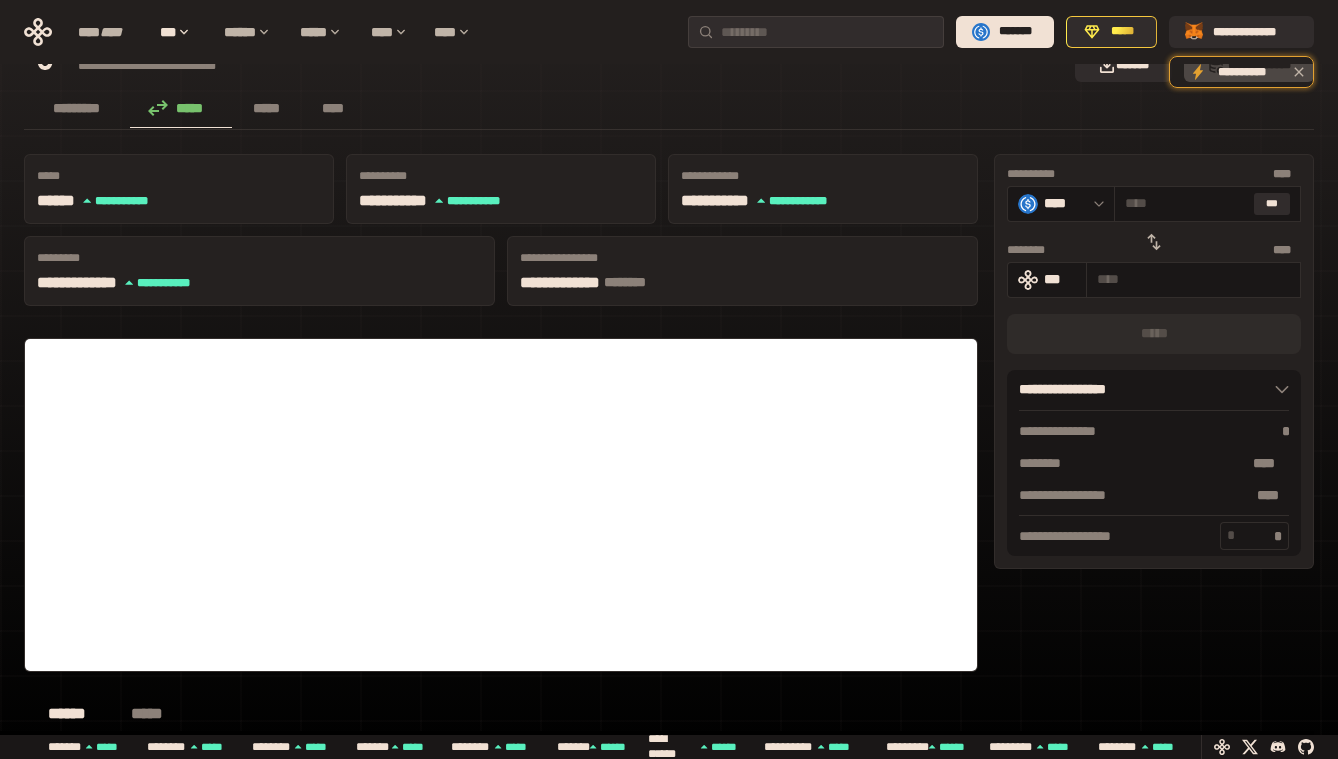 scroll, scrollTop: 0, scrollLeft: 0, axis: both 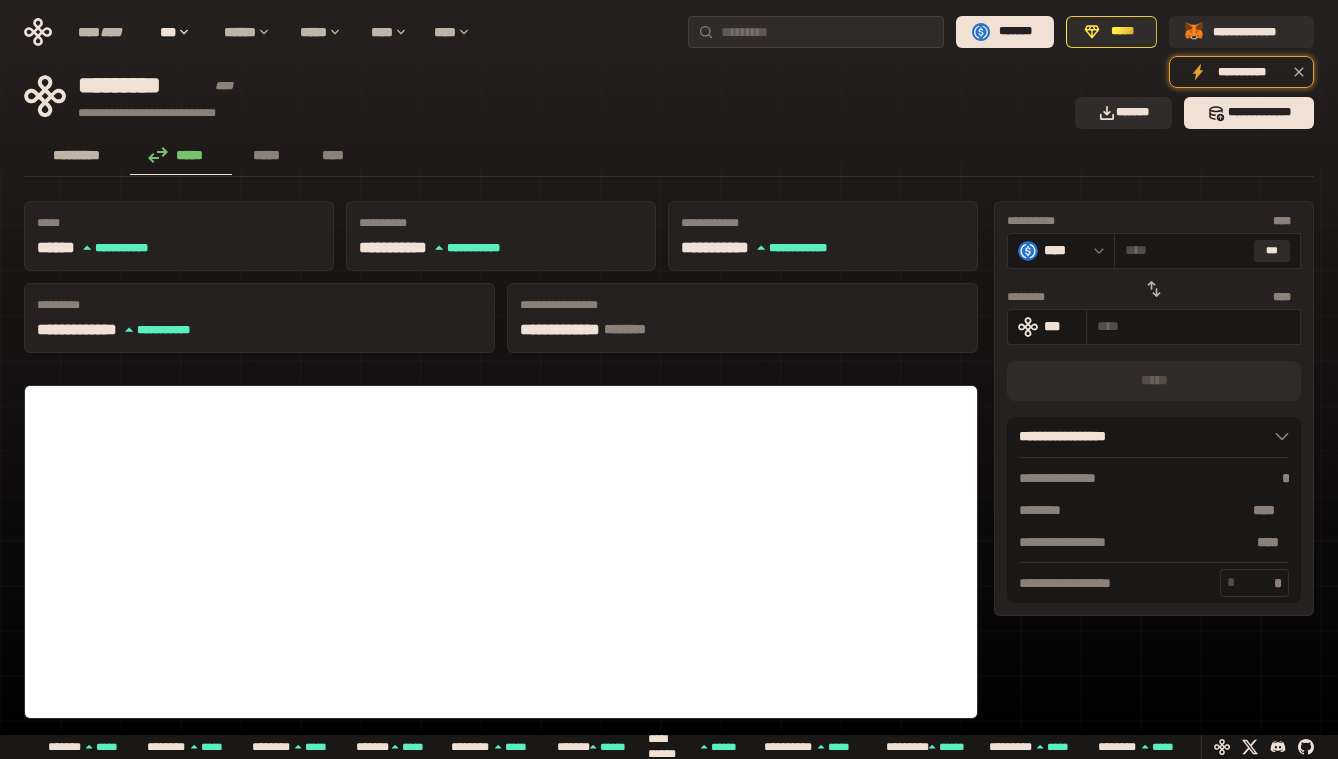 click on "*********" at bounding box center [77, 155] 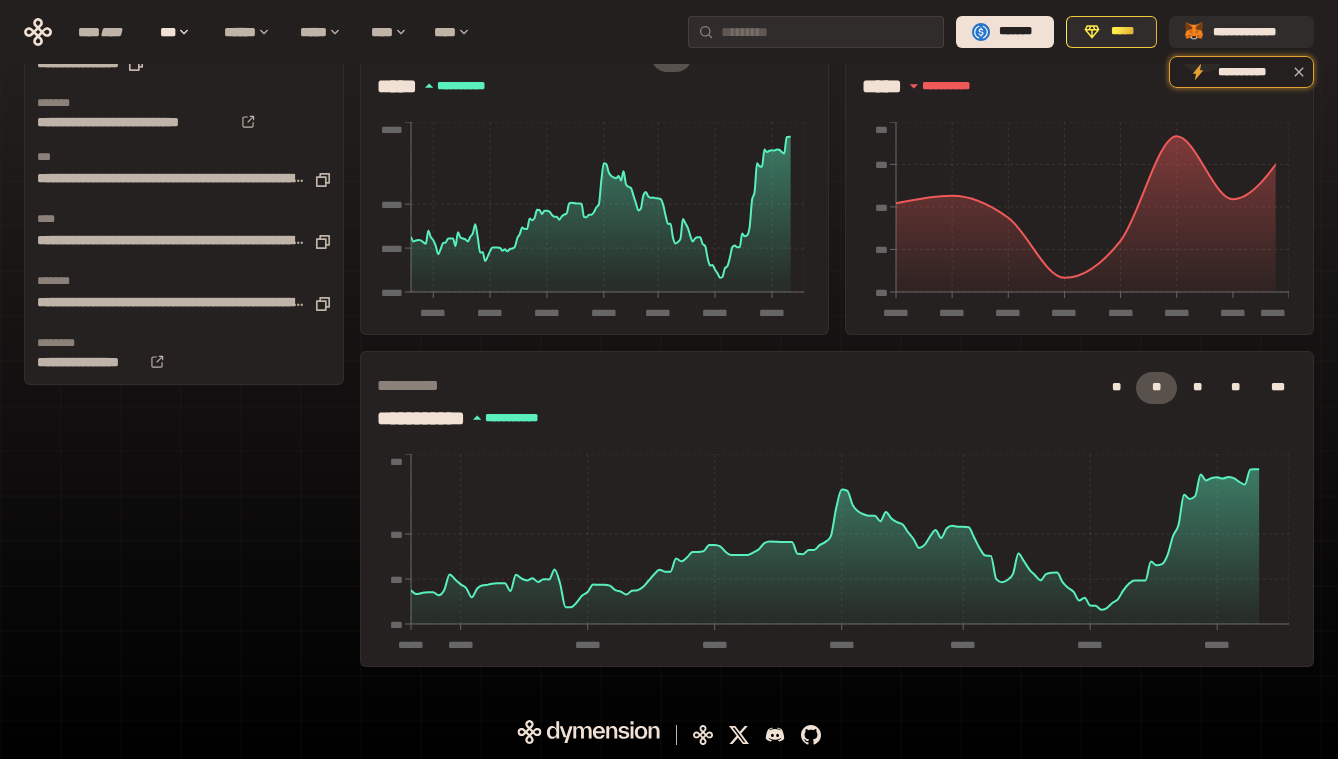 scroll, scrollTop: 0, scrollLeft: 0, axis: both 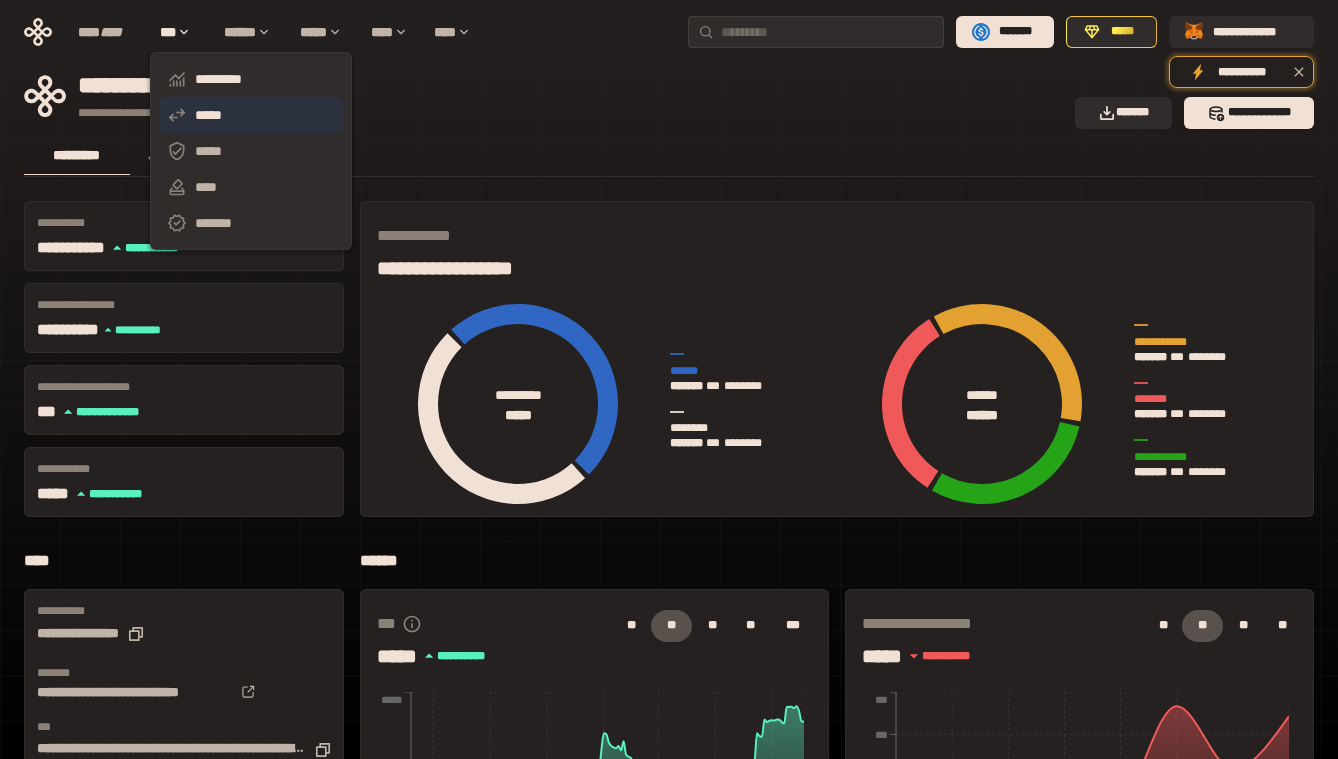 click on "*****" at bounding box center (251, 115) 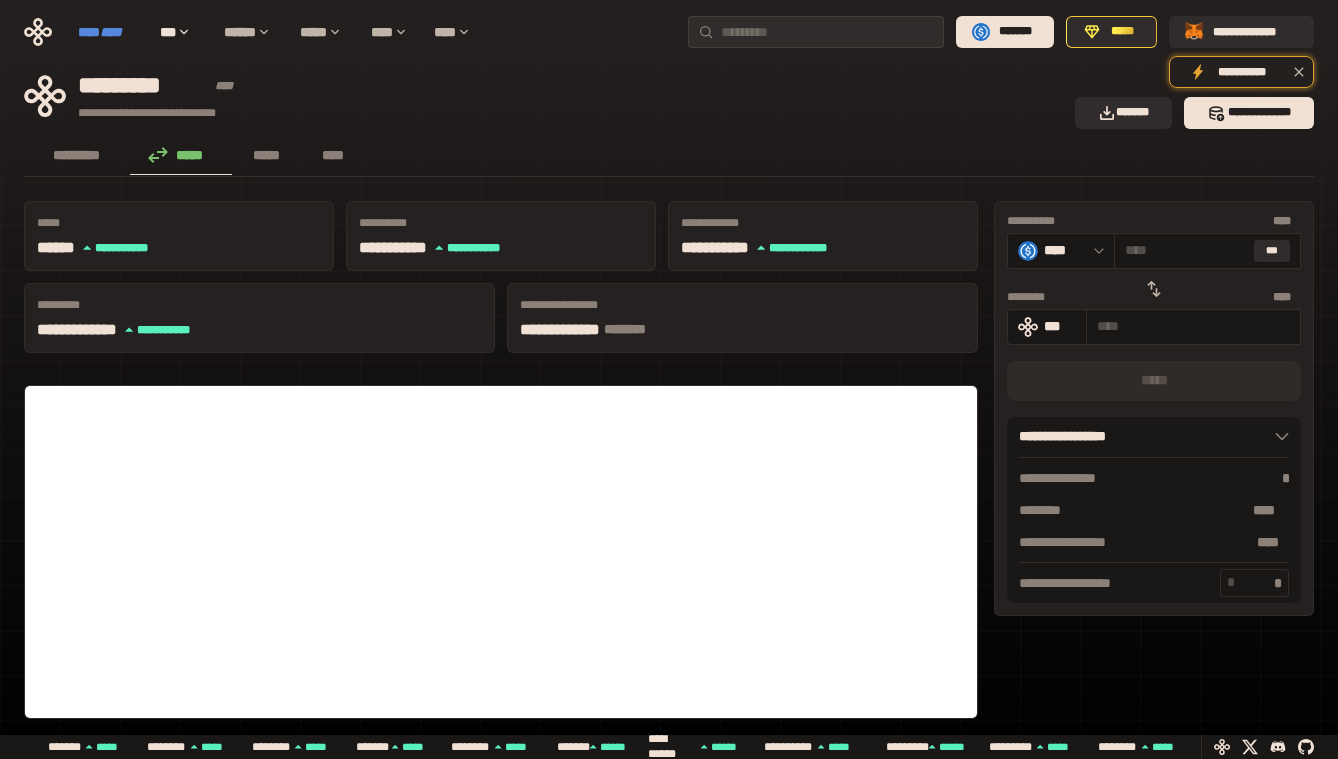 click on "****" at bounding box center (111, 32) 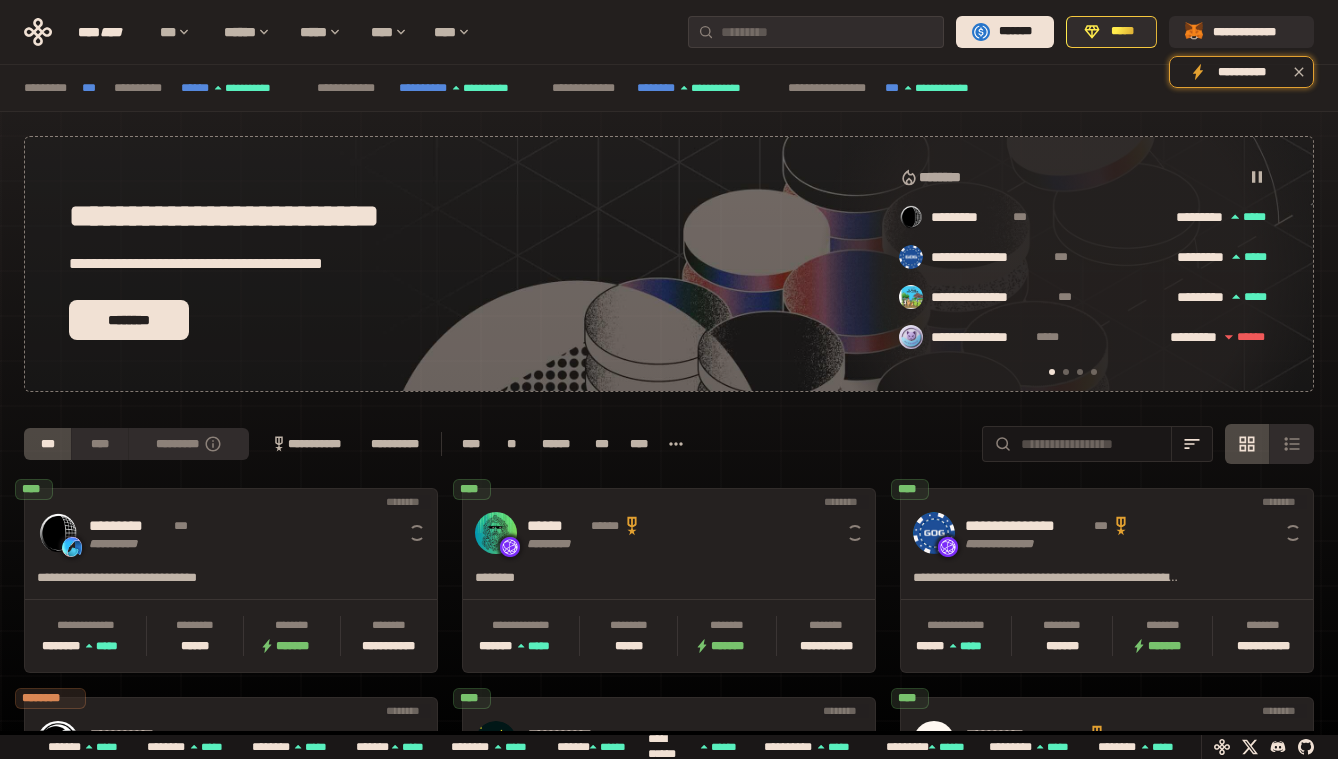 scroll, scrollTop: 0, scrollLeft: 16, axis: horizontal 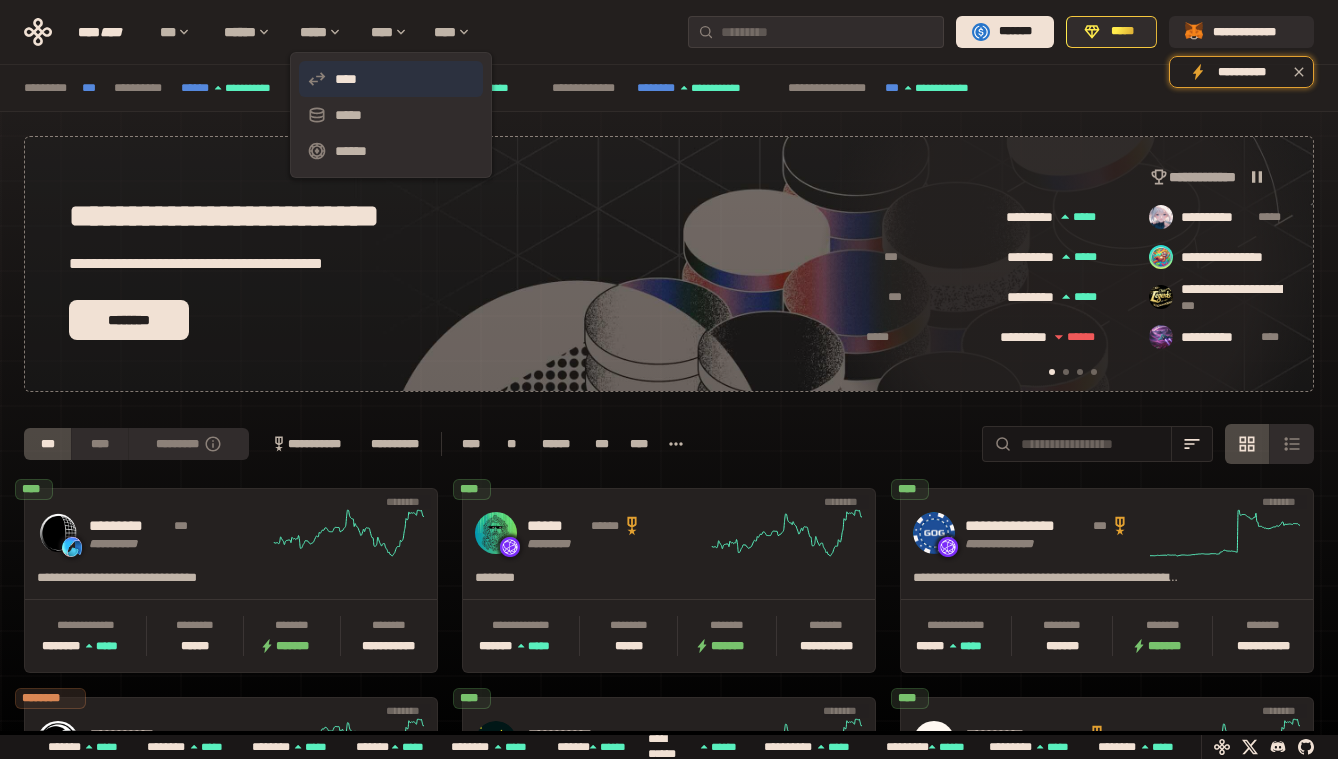 click on "****" at bounding box center (391, 79) 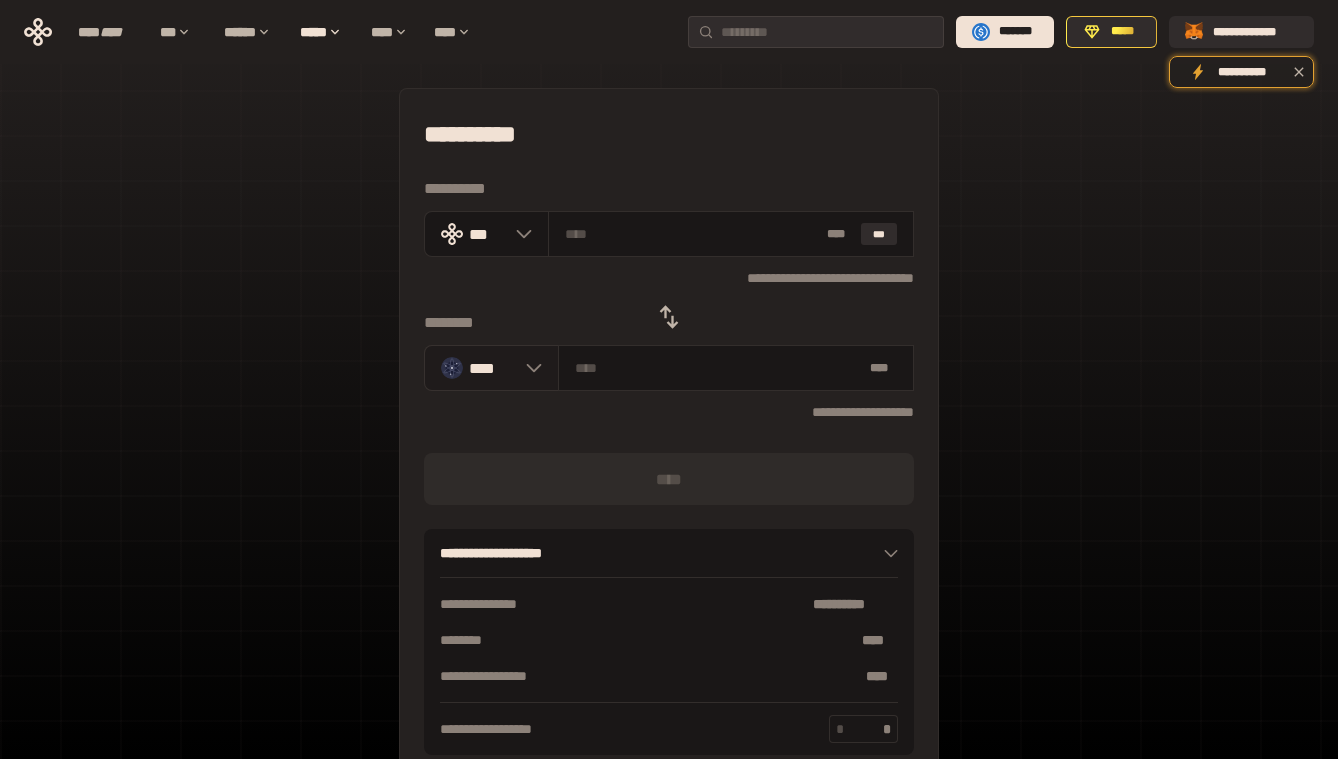 click on "****" at bounding box center [492, 368] 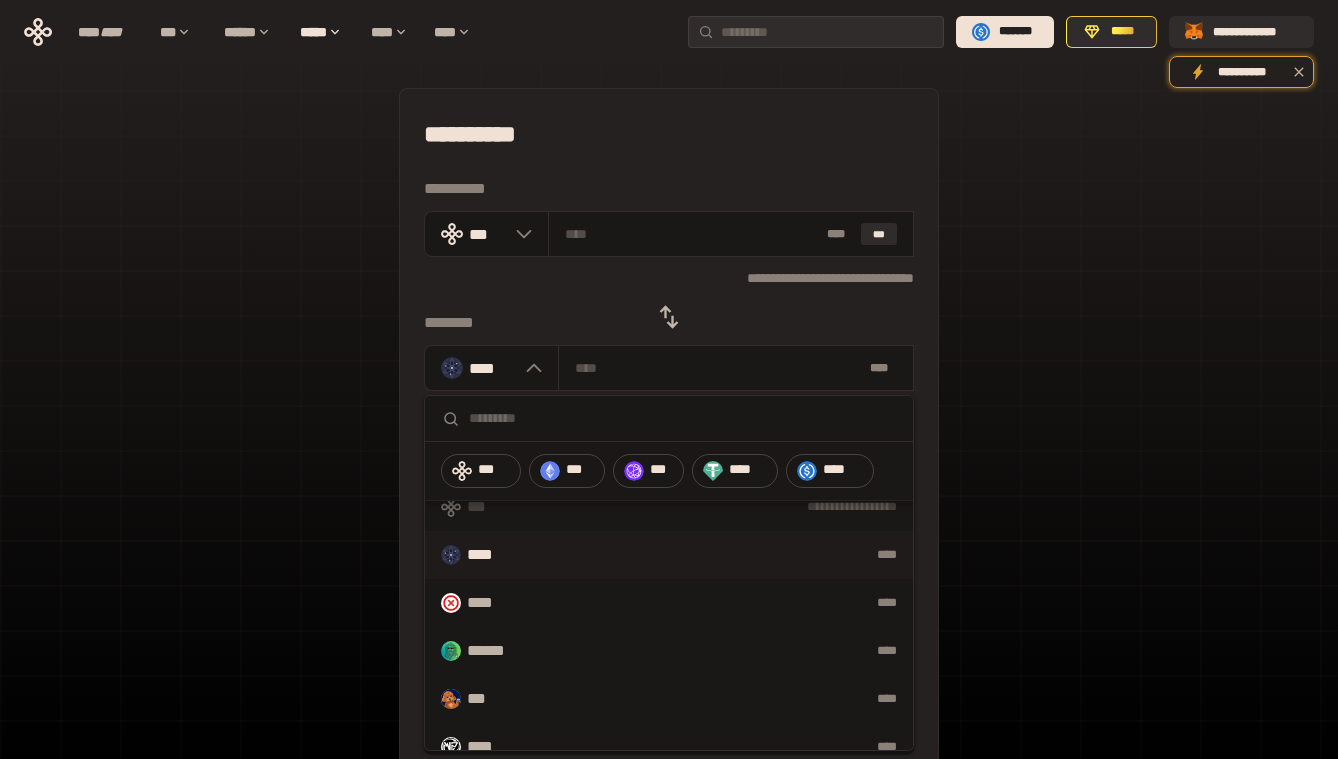 scroll, scrollTop: 0, scrollLeft: 0, axis: both 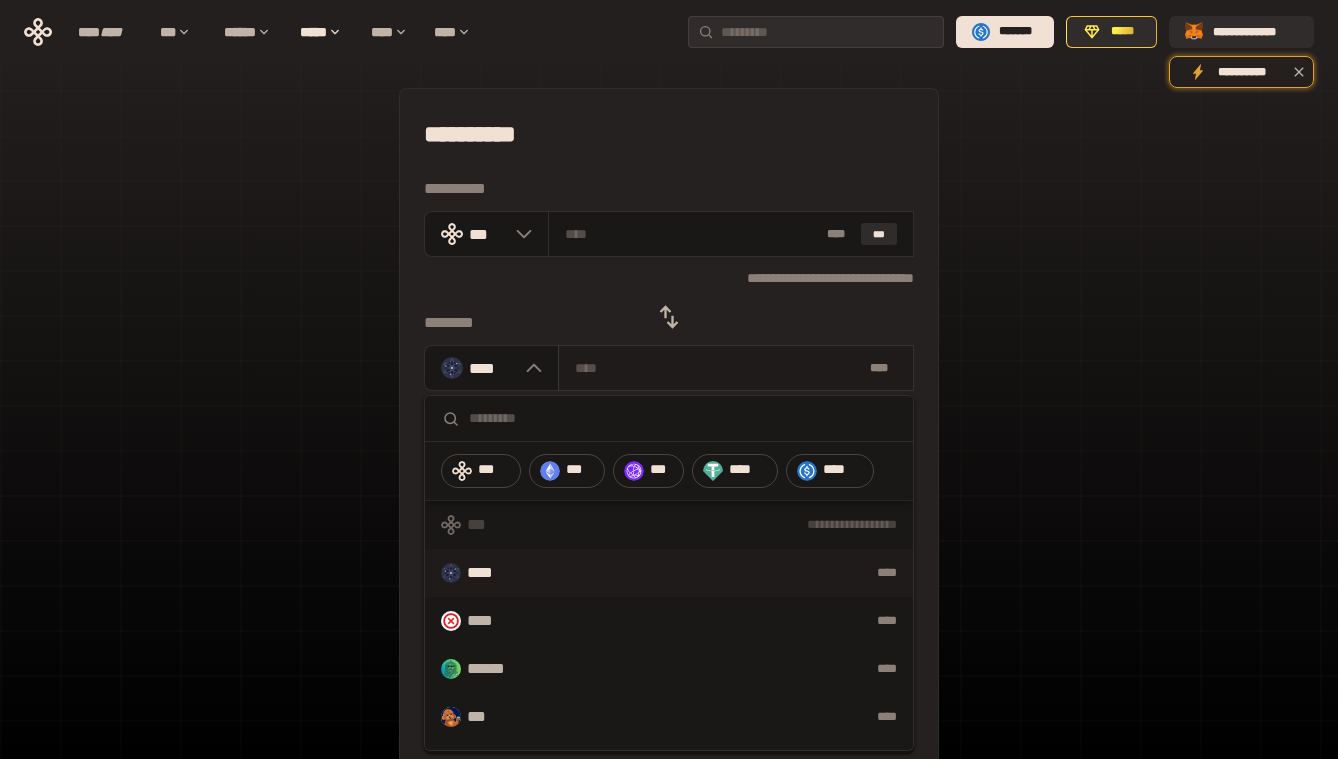 click at bounding box center [718, 368] 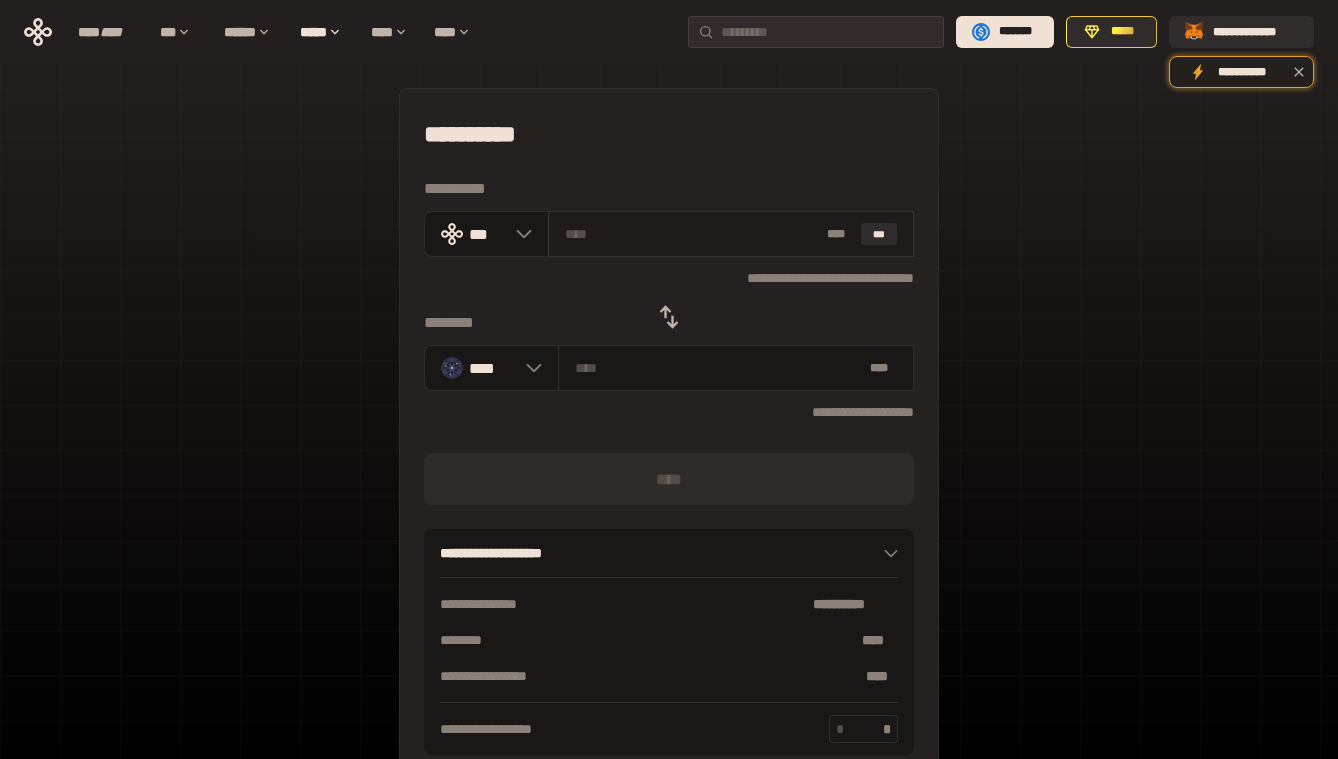 click at bounding box center [692, 234] 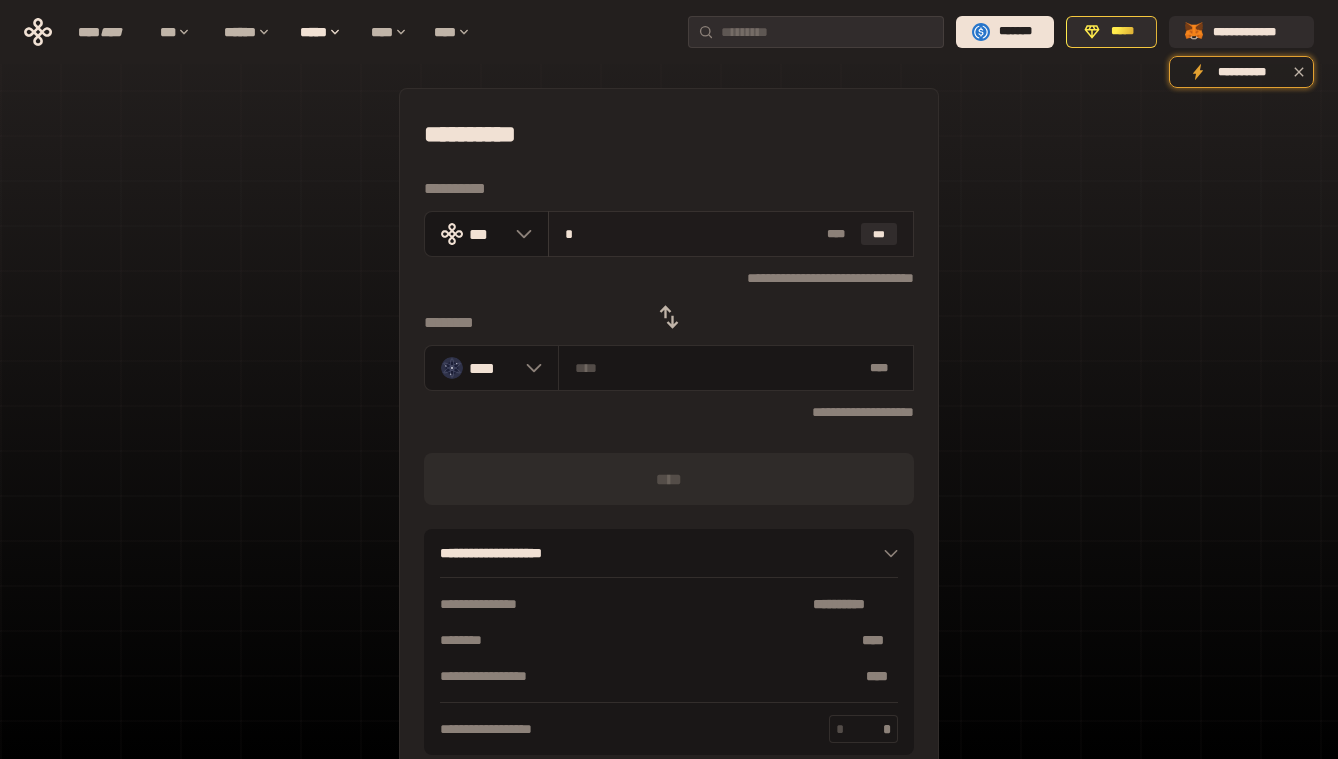 type on "********" 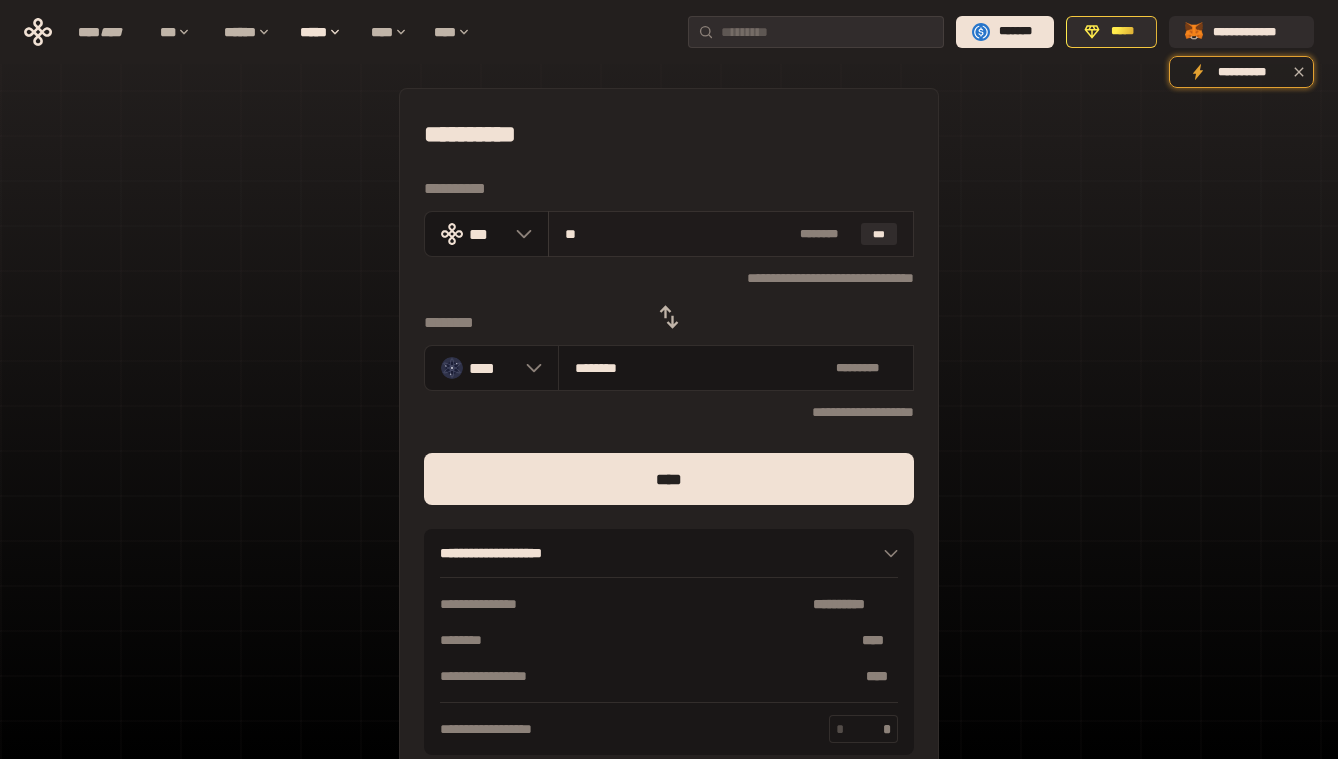type on "***" 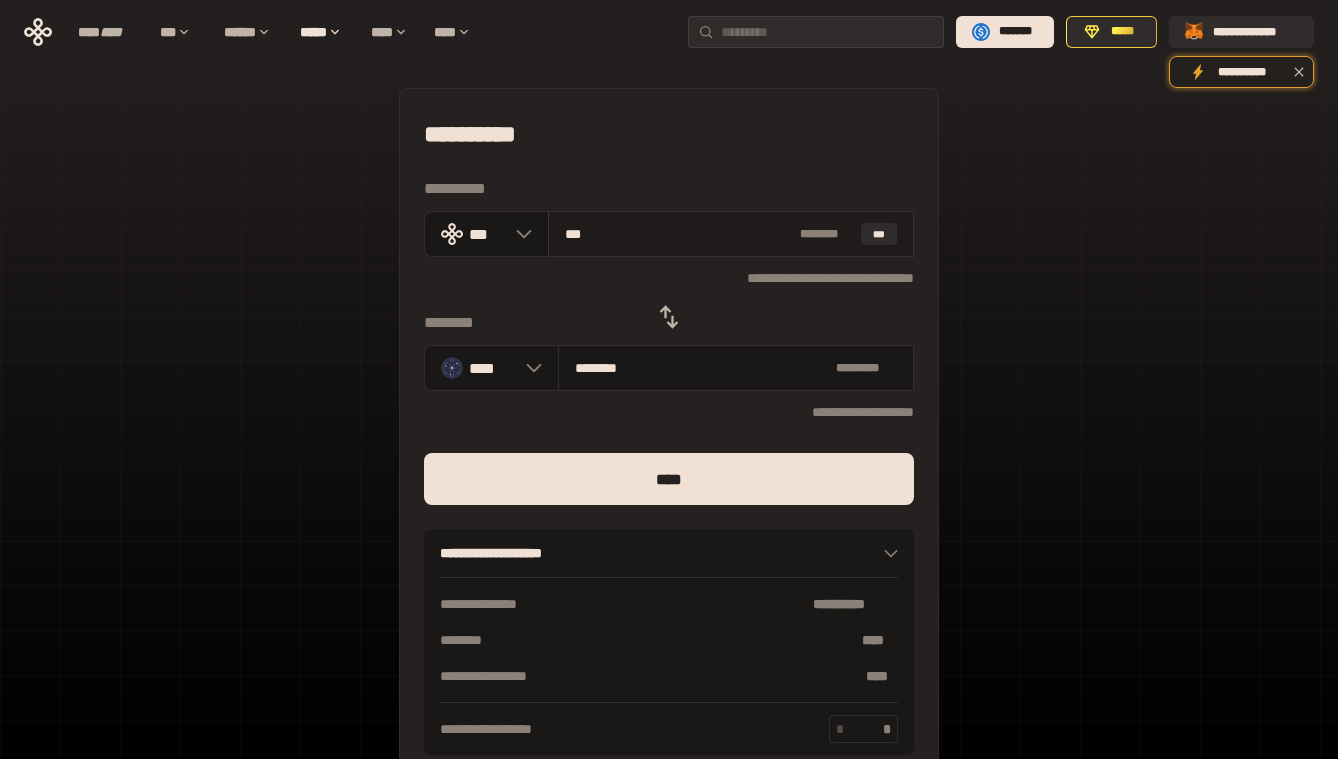 type on "********" 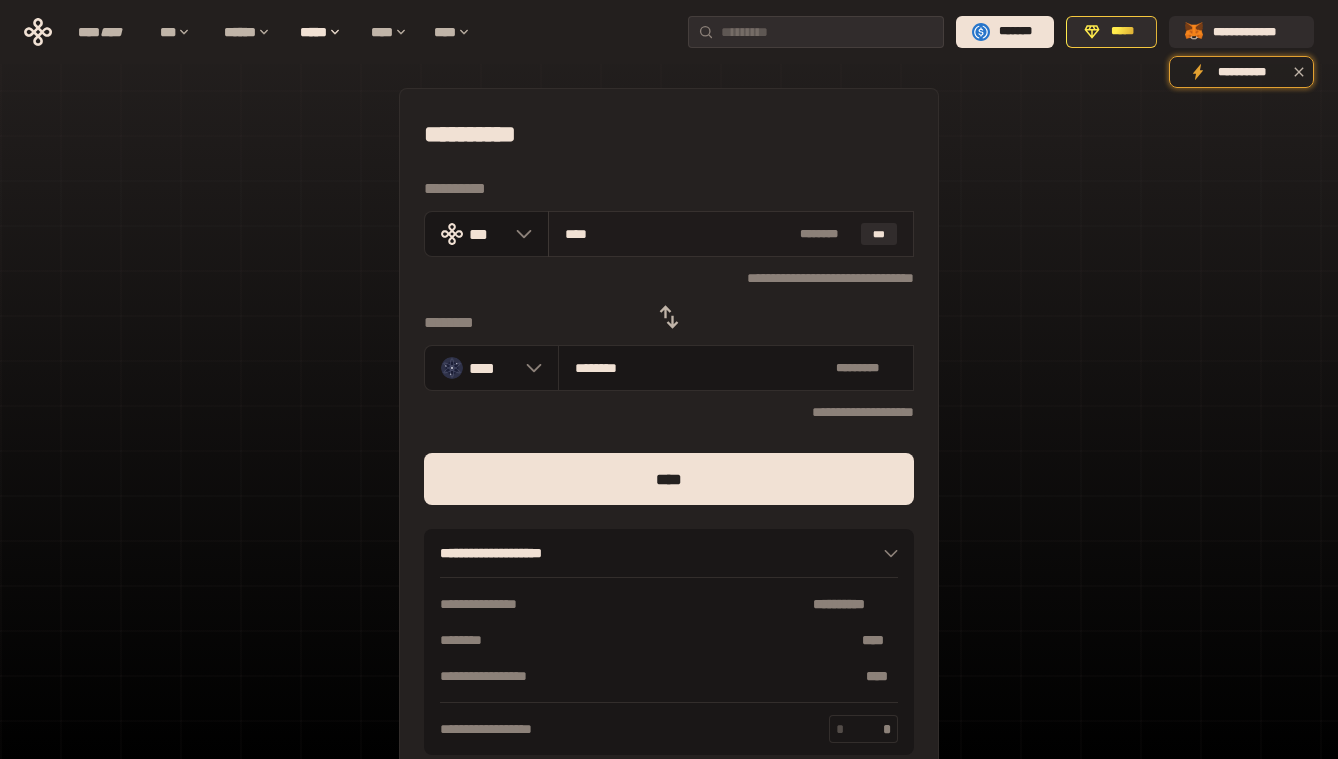 type on "********" 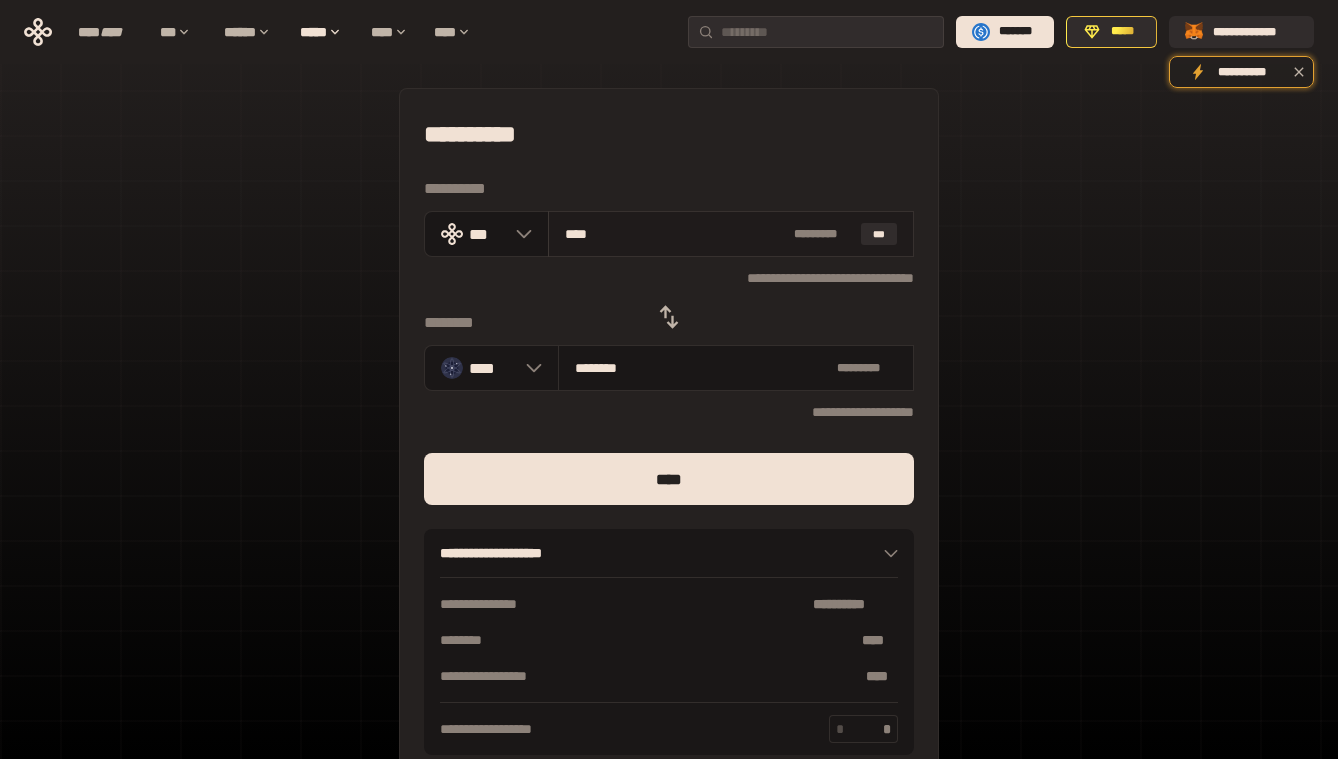 type on "*****" 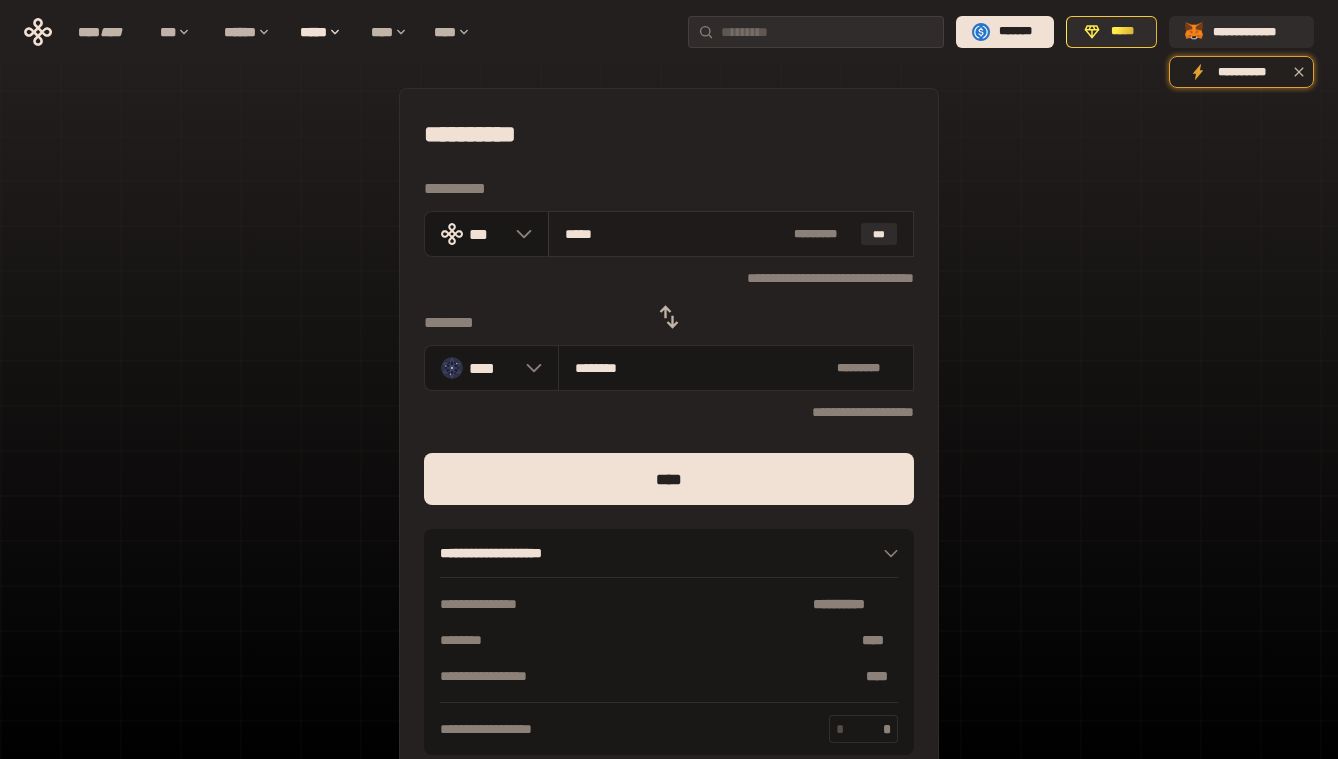 type on "*******" 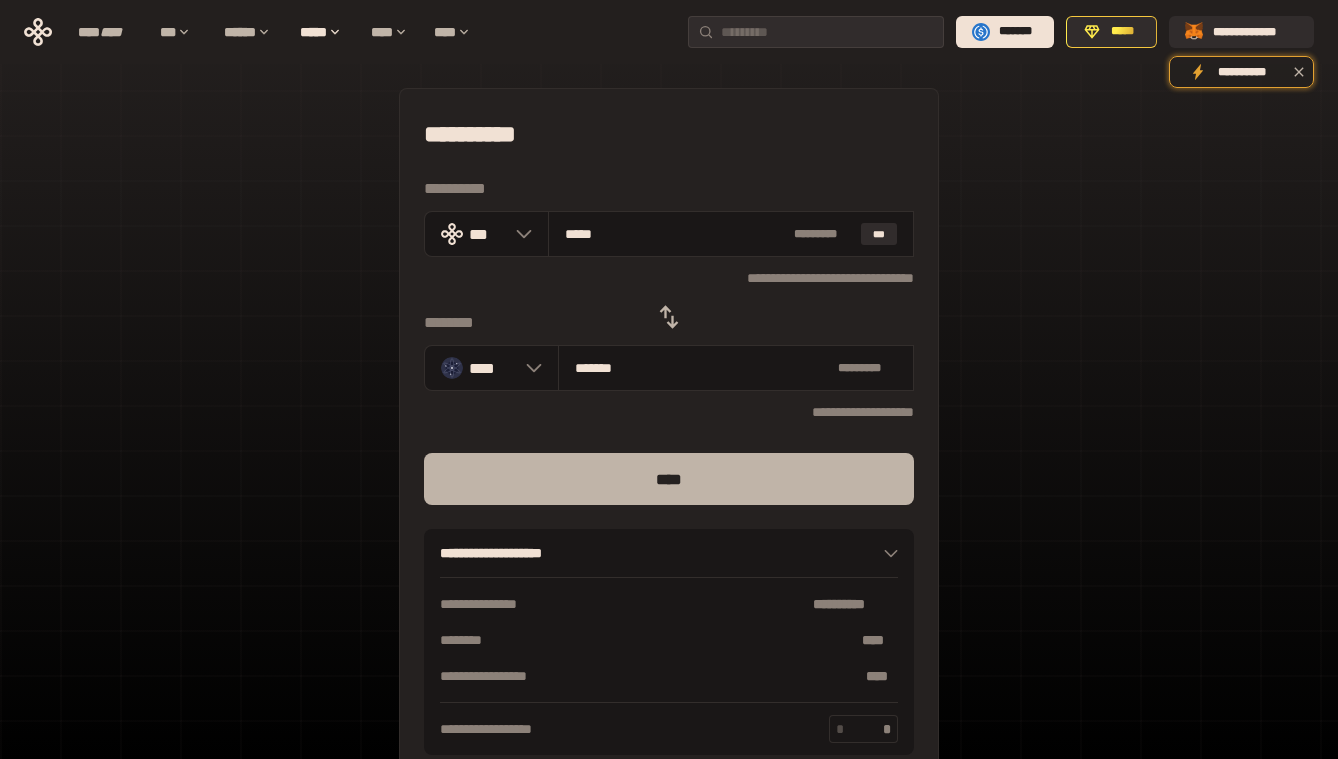 type on "*****" 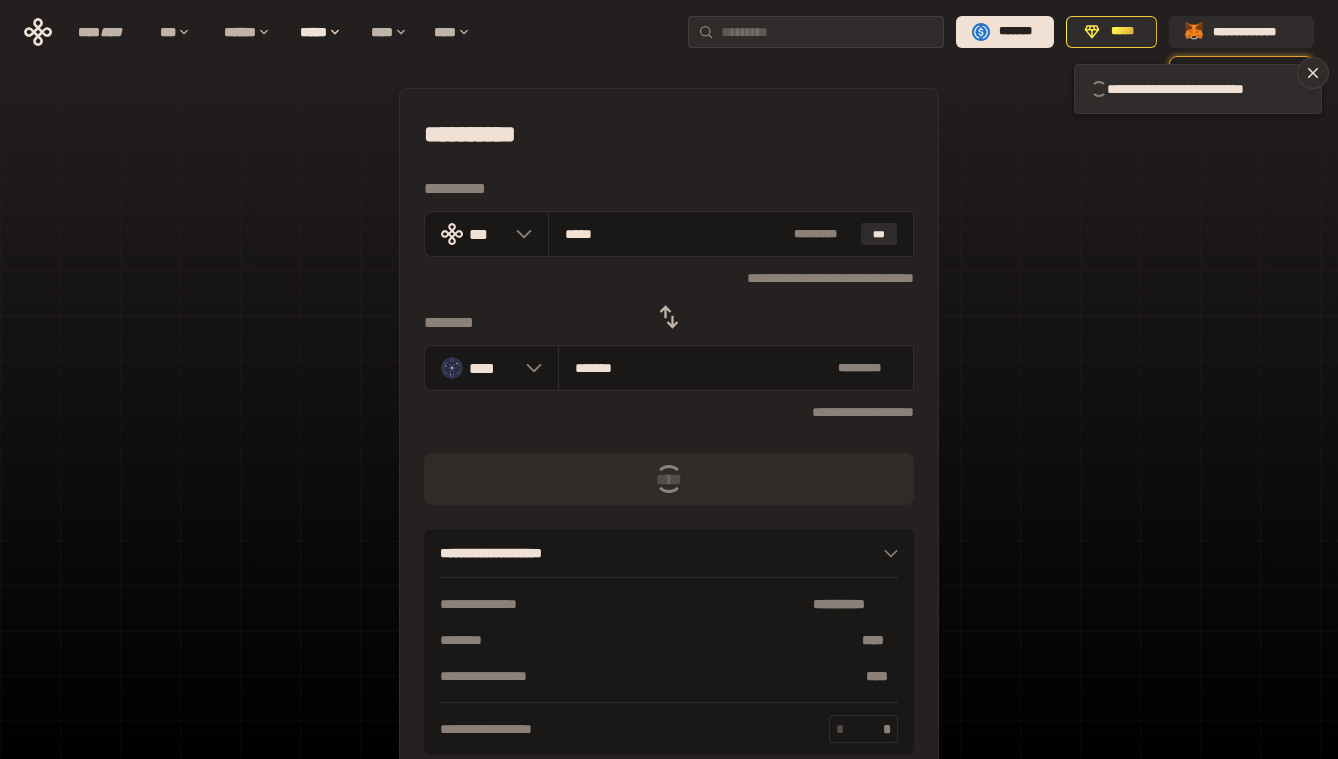 type 